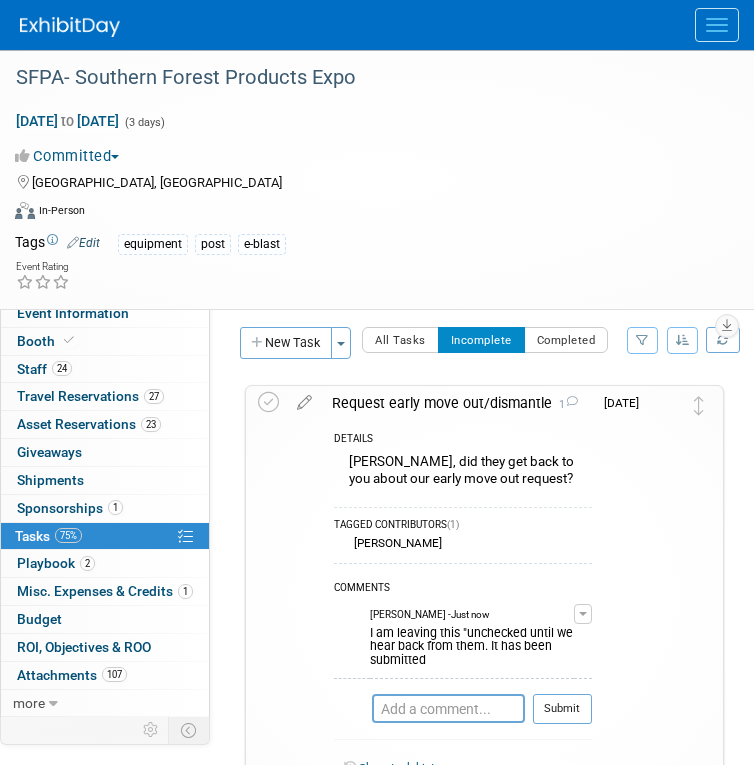 scroll, scrollTop: 0, scrollLeft: 0, axis: both 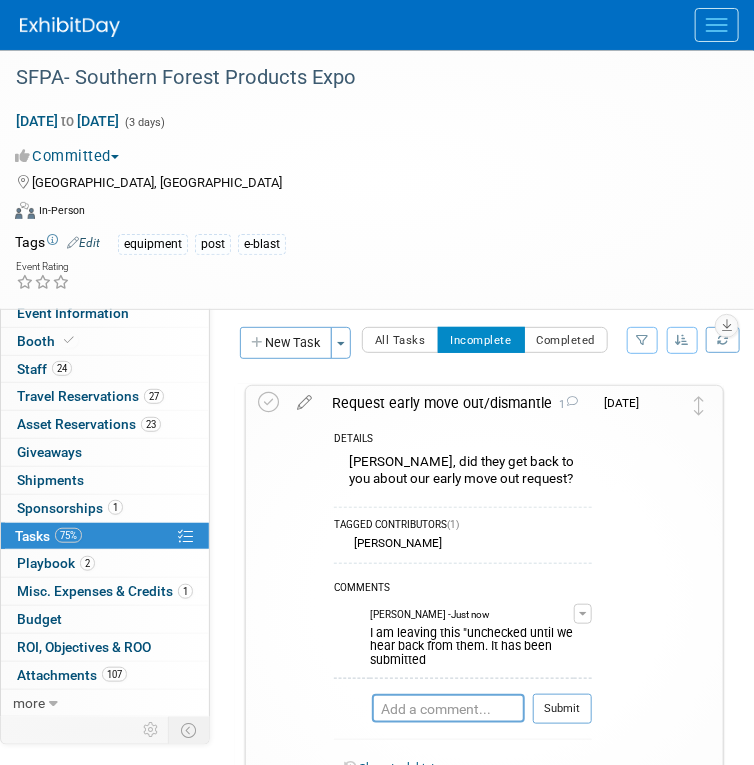 click on "75%
Tasks 75%" at bounding box center (105, 536) 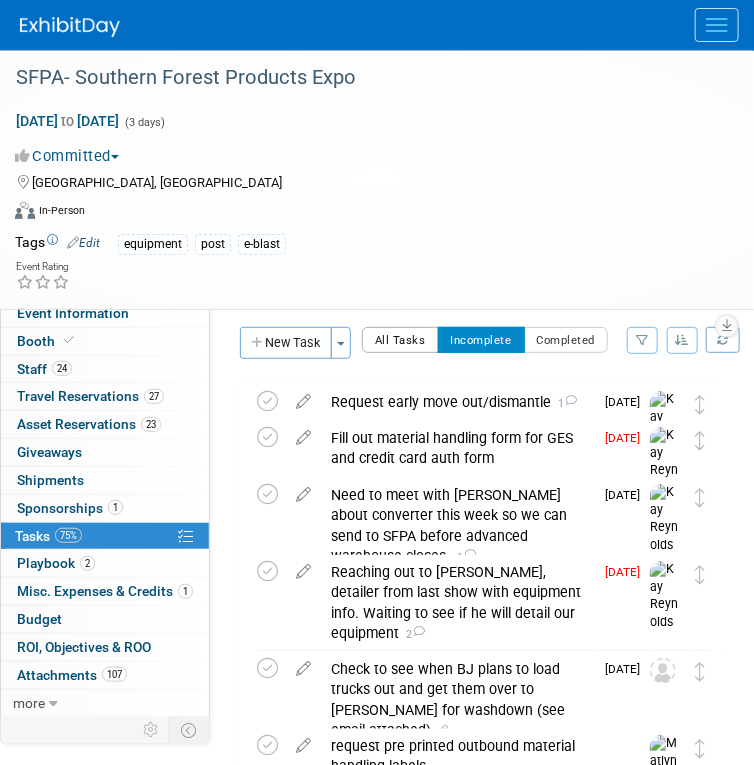click on "All Tasks" at bounding box center [400, 340] 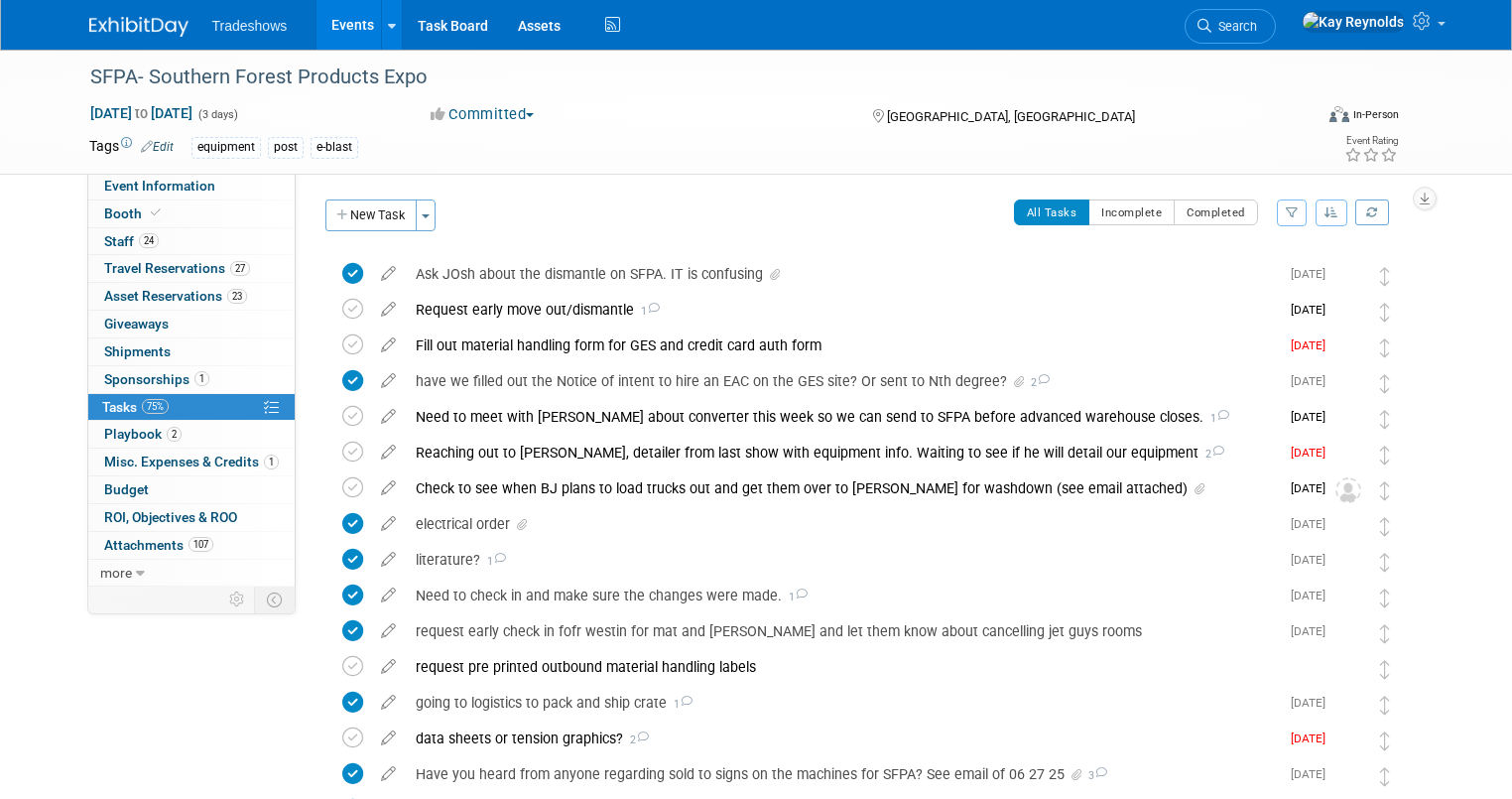 type 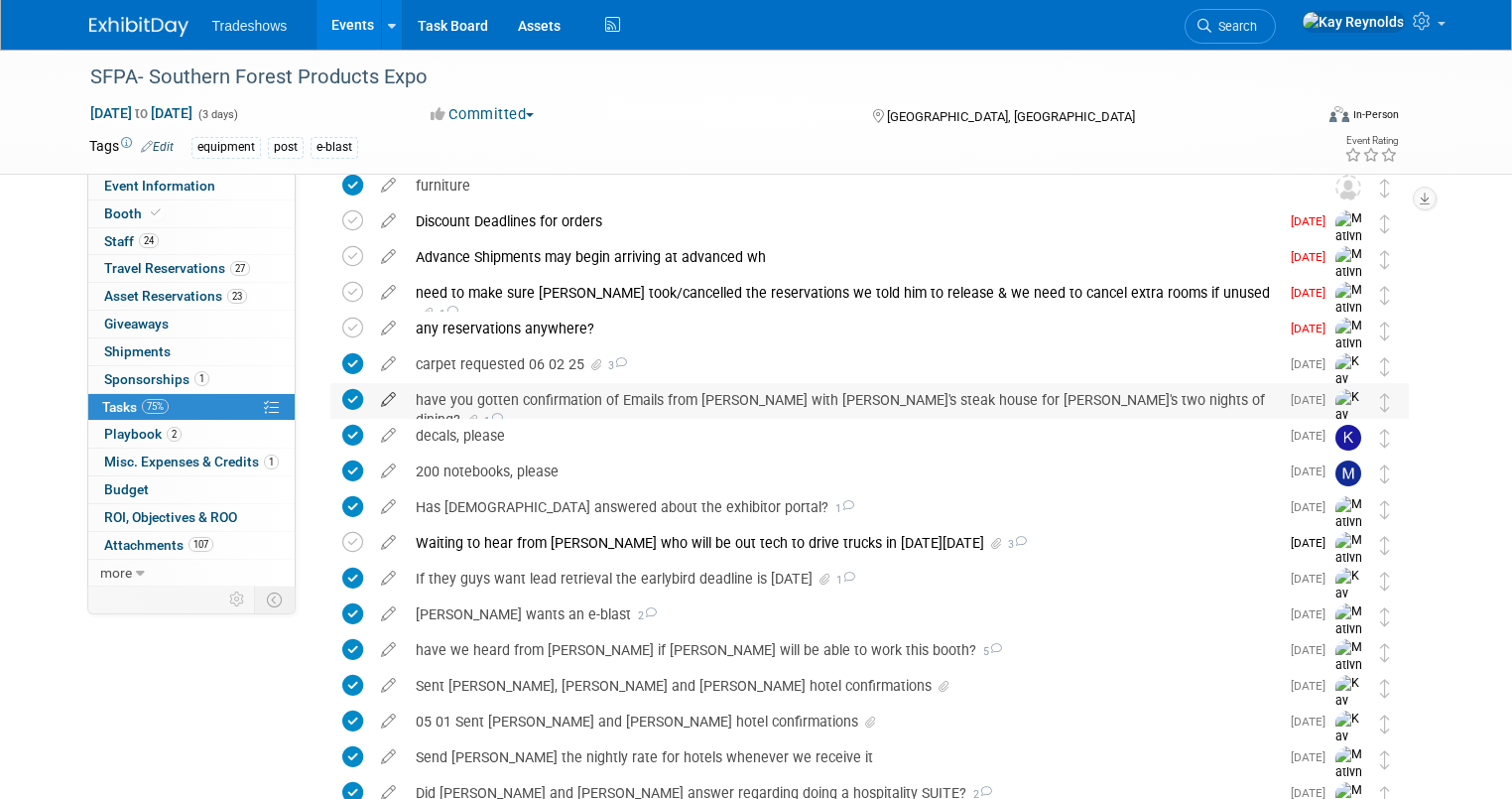 click at bounding box center (388, 395) 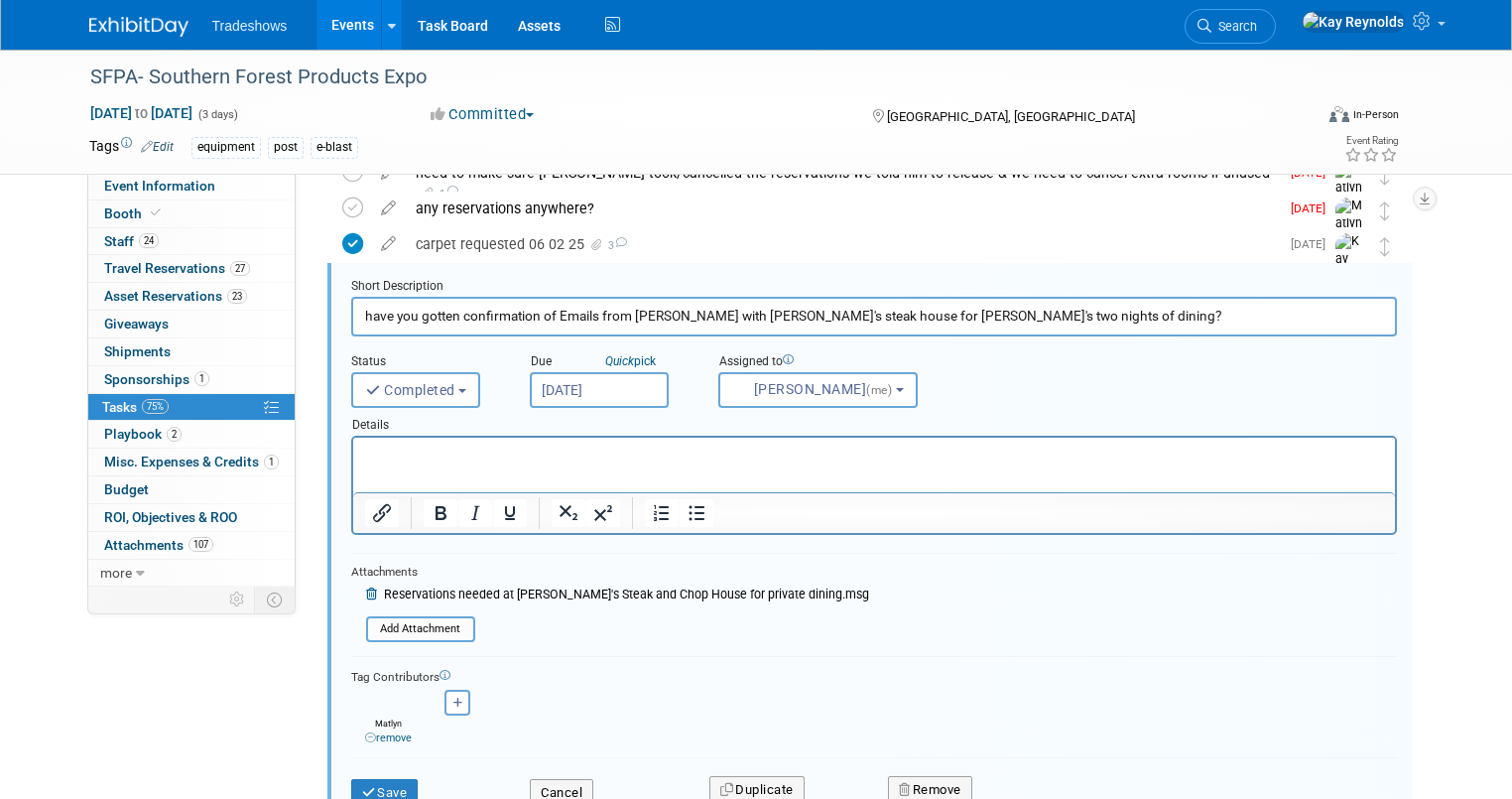 scroll, scrollTop: 967, scrollLeft: 0, axis: vertical 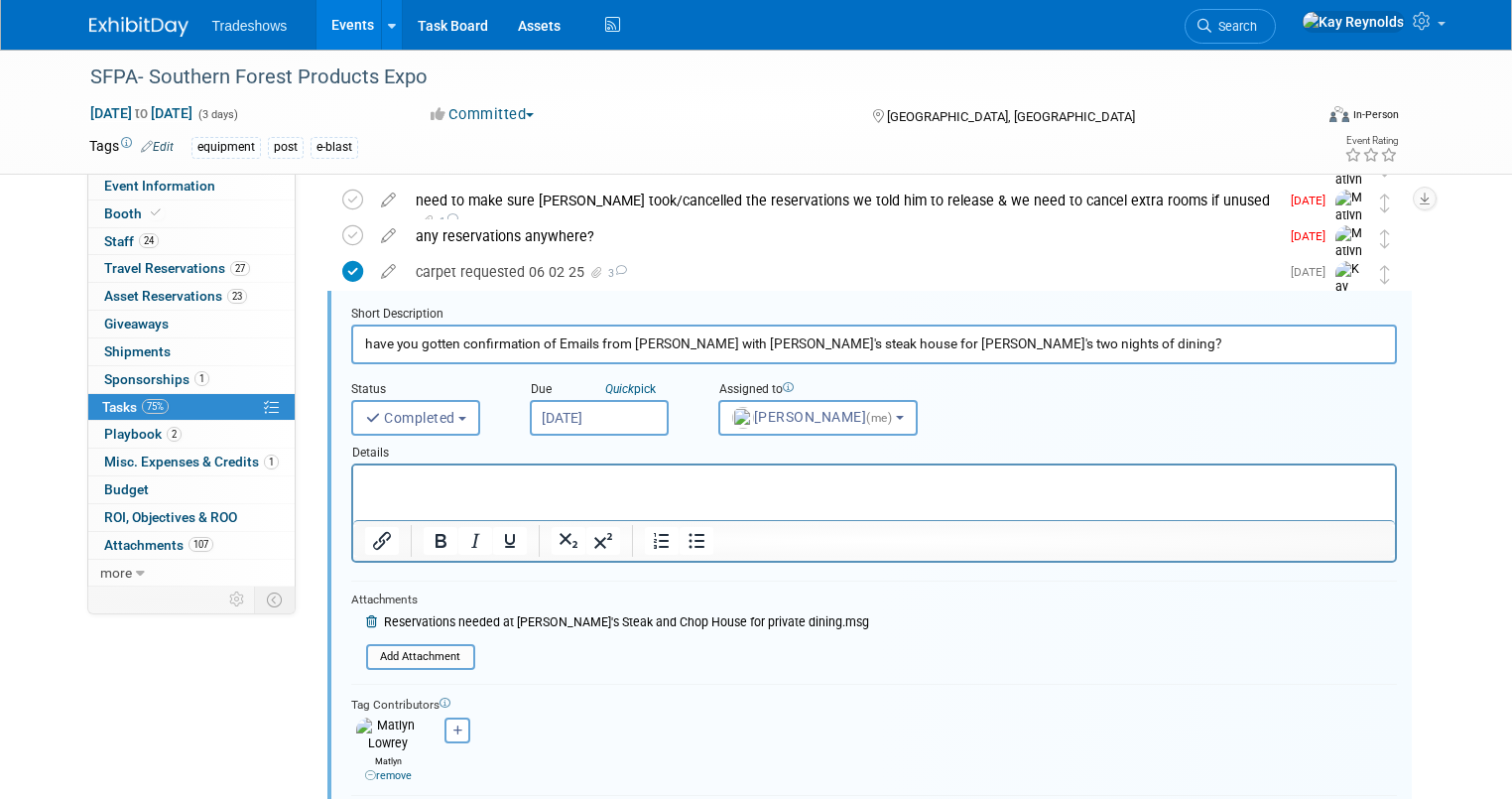 click at bounding box center (873, 482) 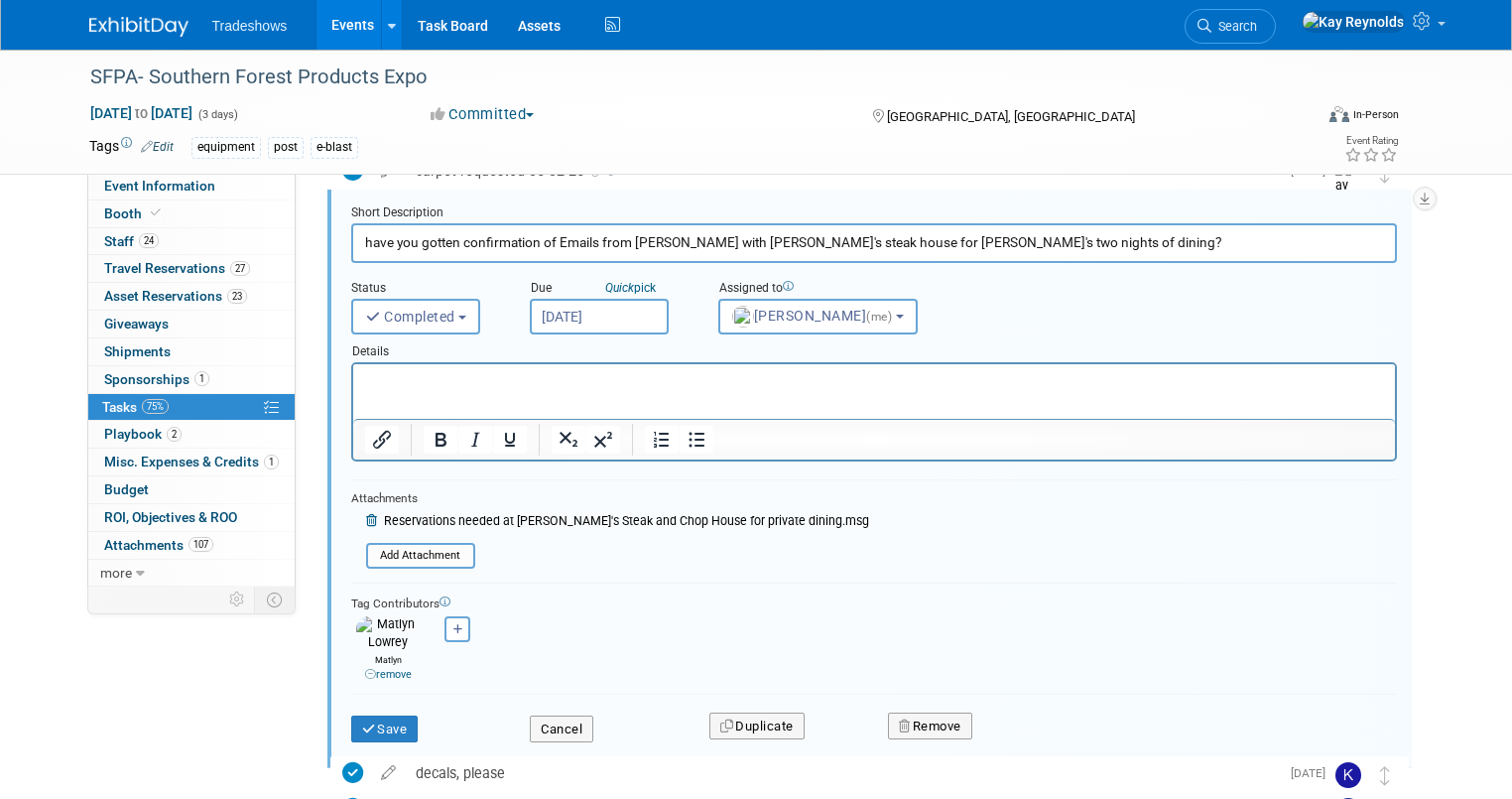 scroll, scrollTop: 1046, scrollLeft: 0, axis: vertical 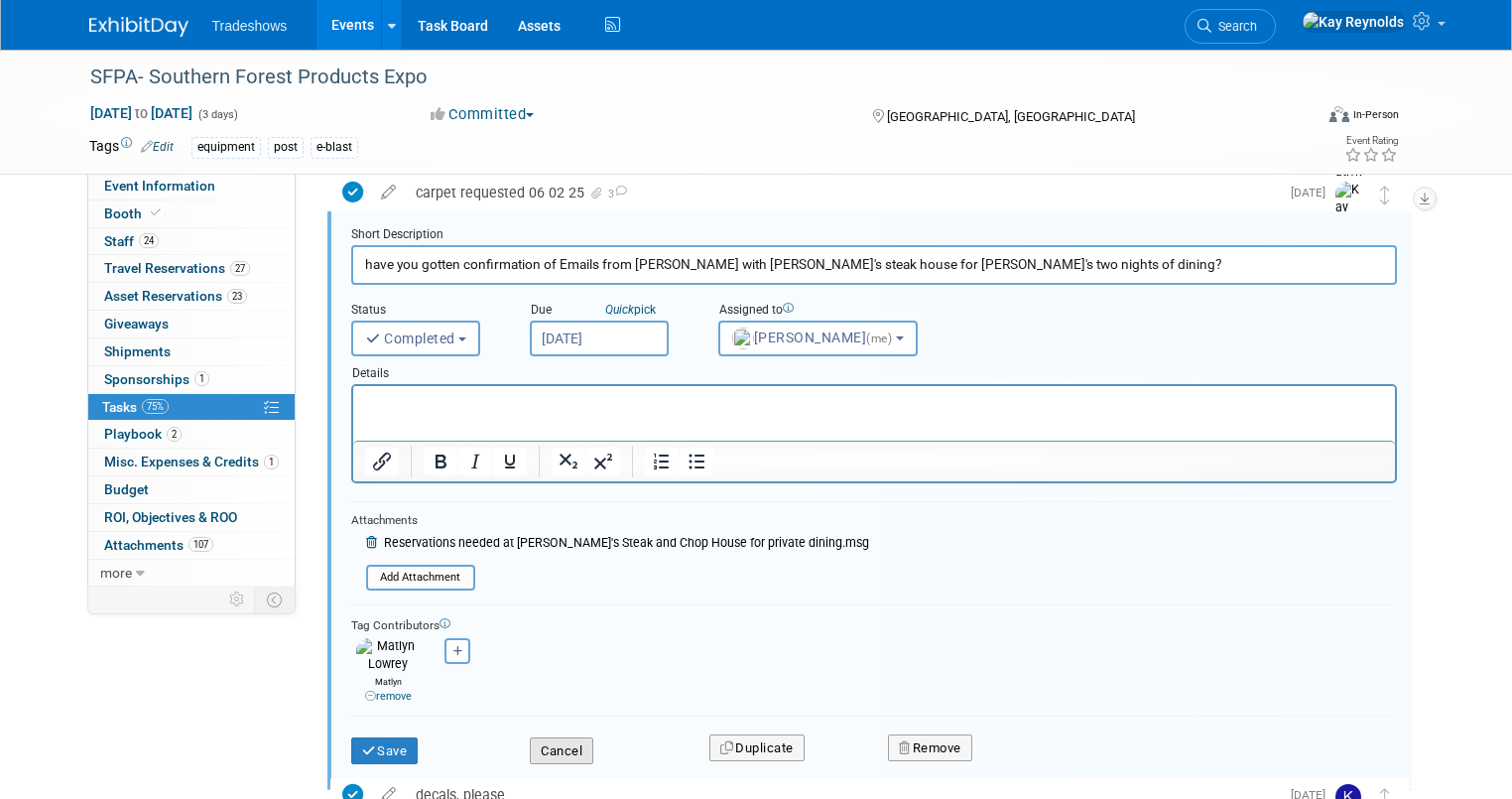 click on "Cancel" at bounding box center (562, 751) 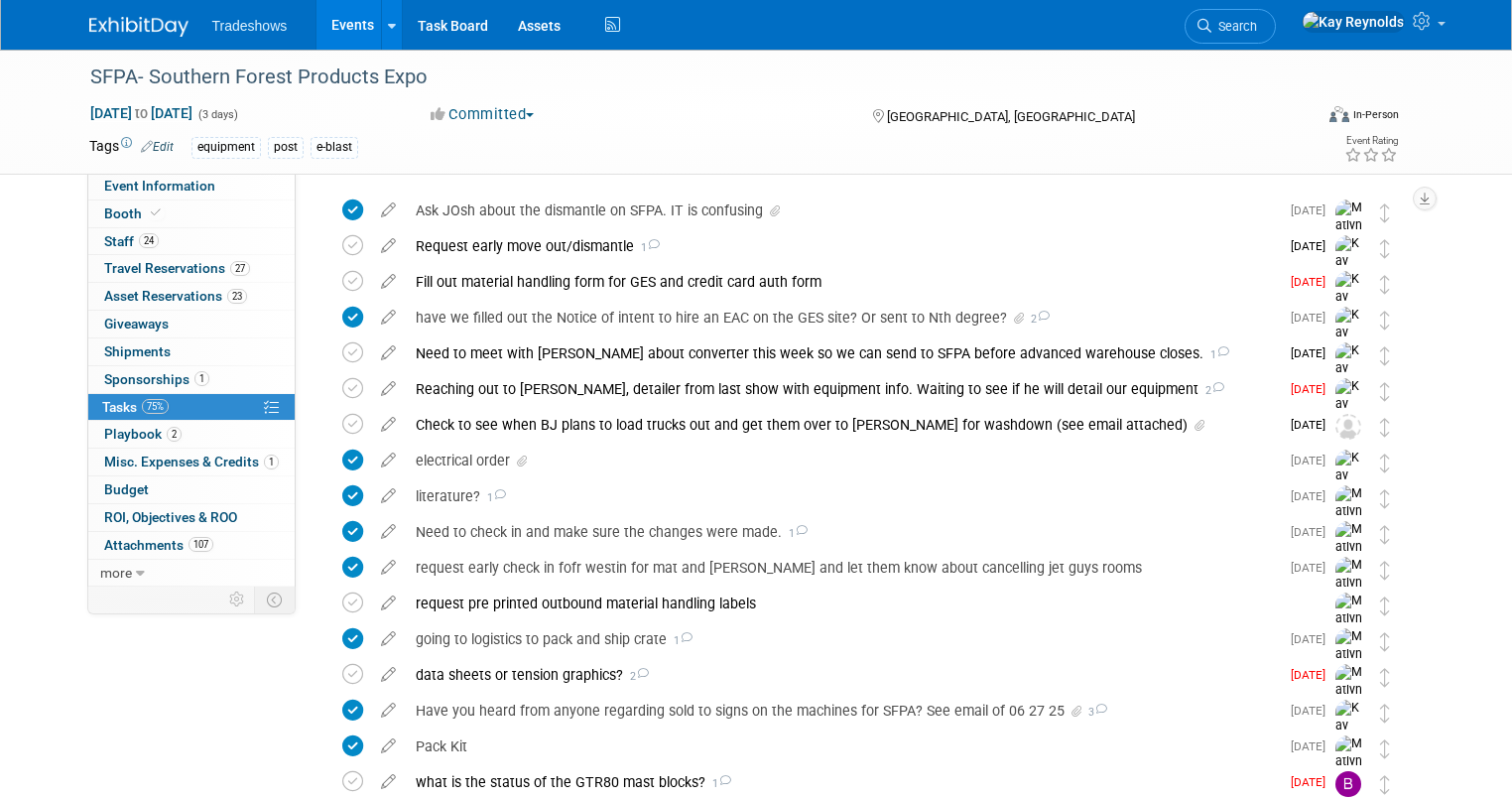 scroll, scrollTop: 0, scrollLeft: 0, axis: both 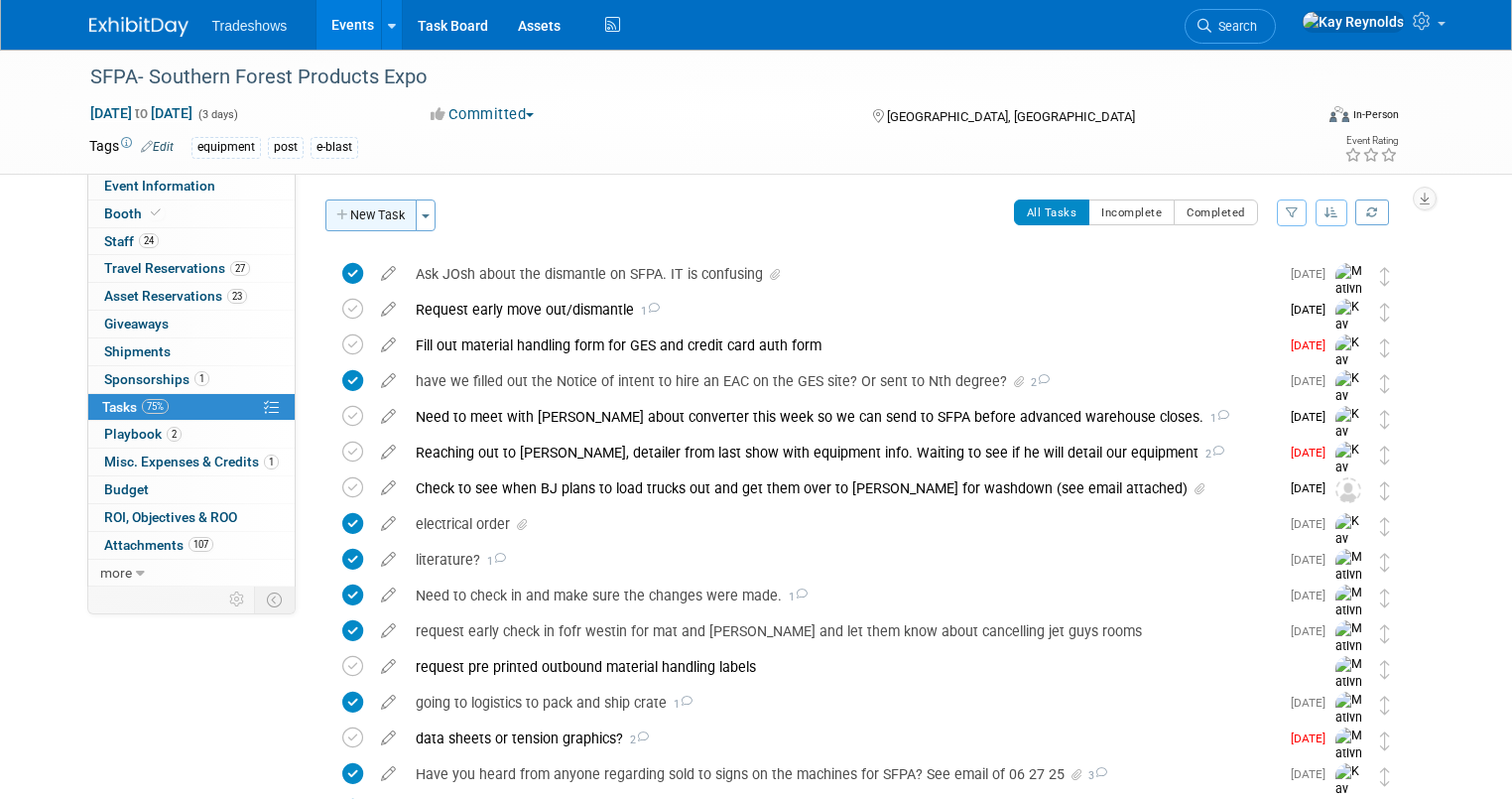 click on "New Task" at bounding box center [371, 215] 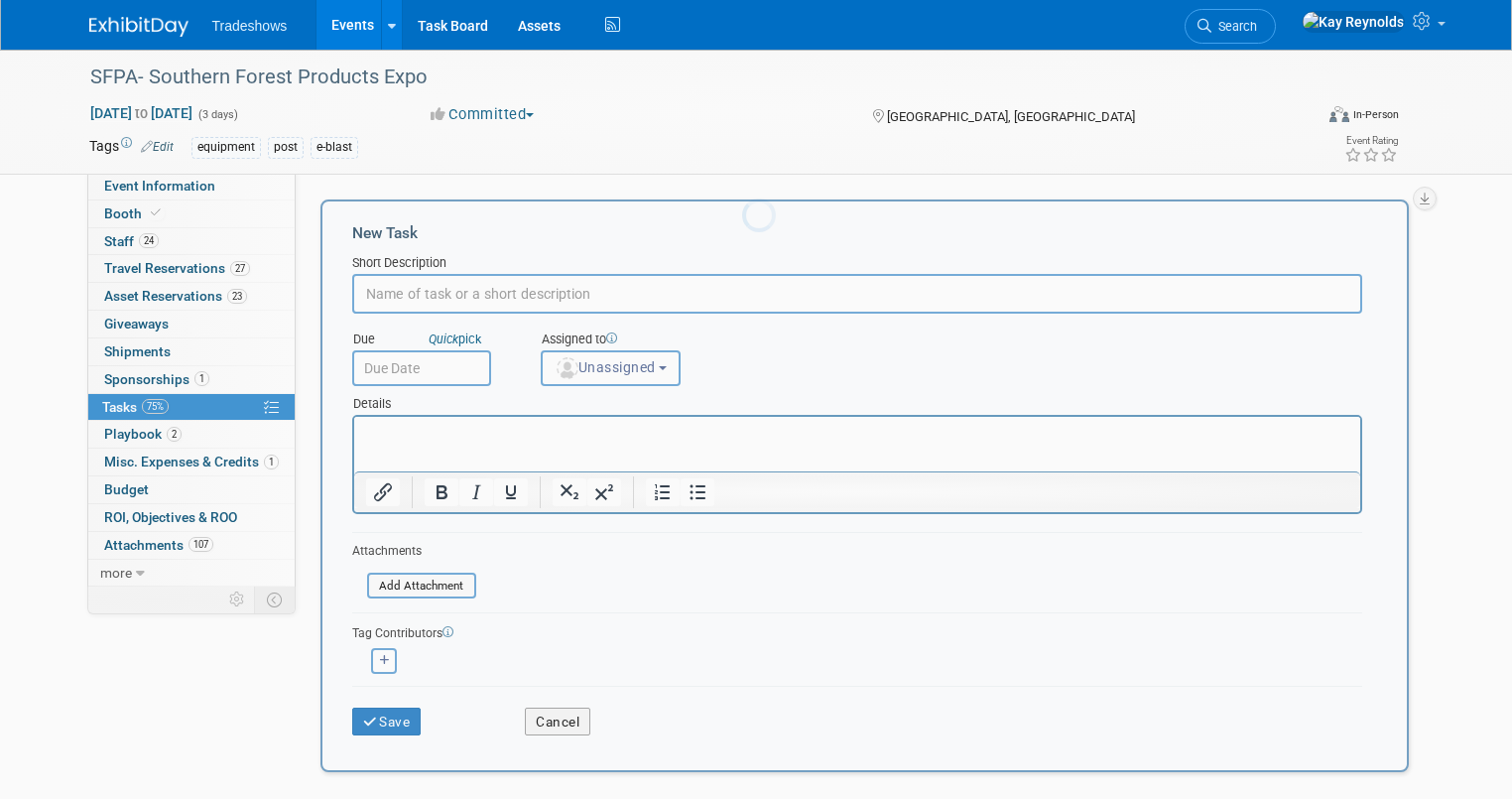 scroll, scrollTop: 0, scrollLeft: 0, axis: both 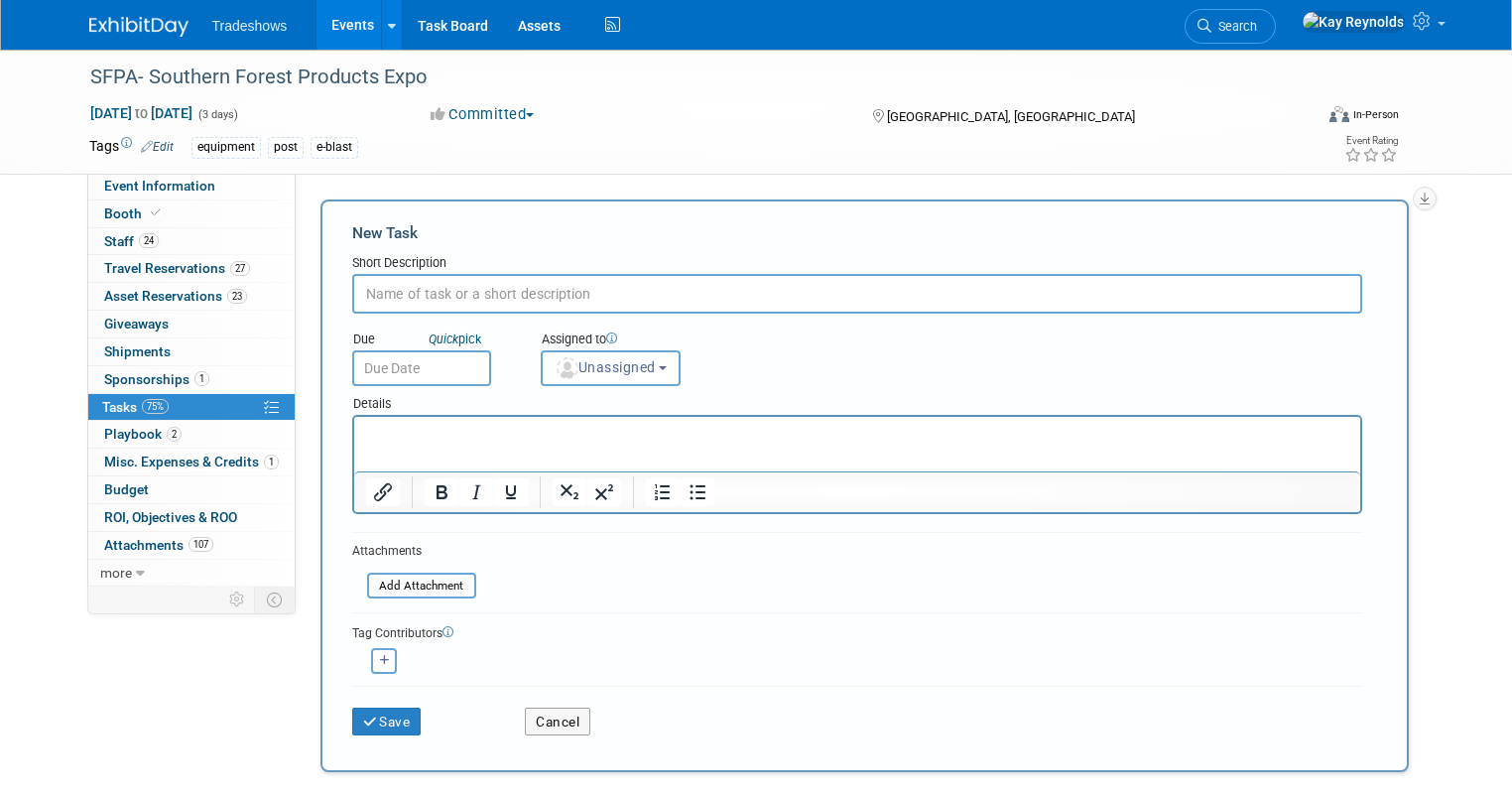 click at bounding box center (857, 294) 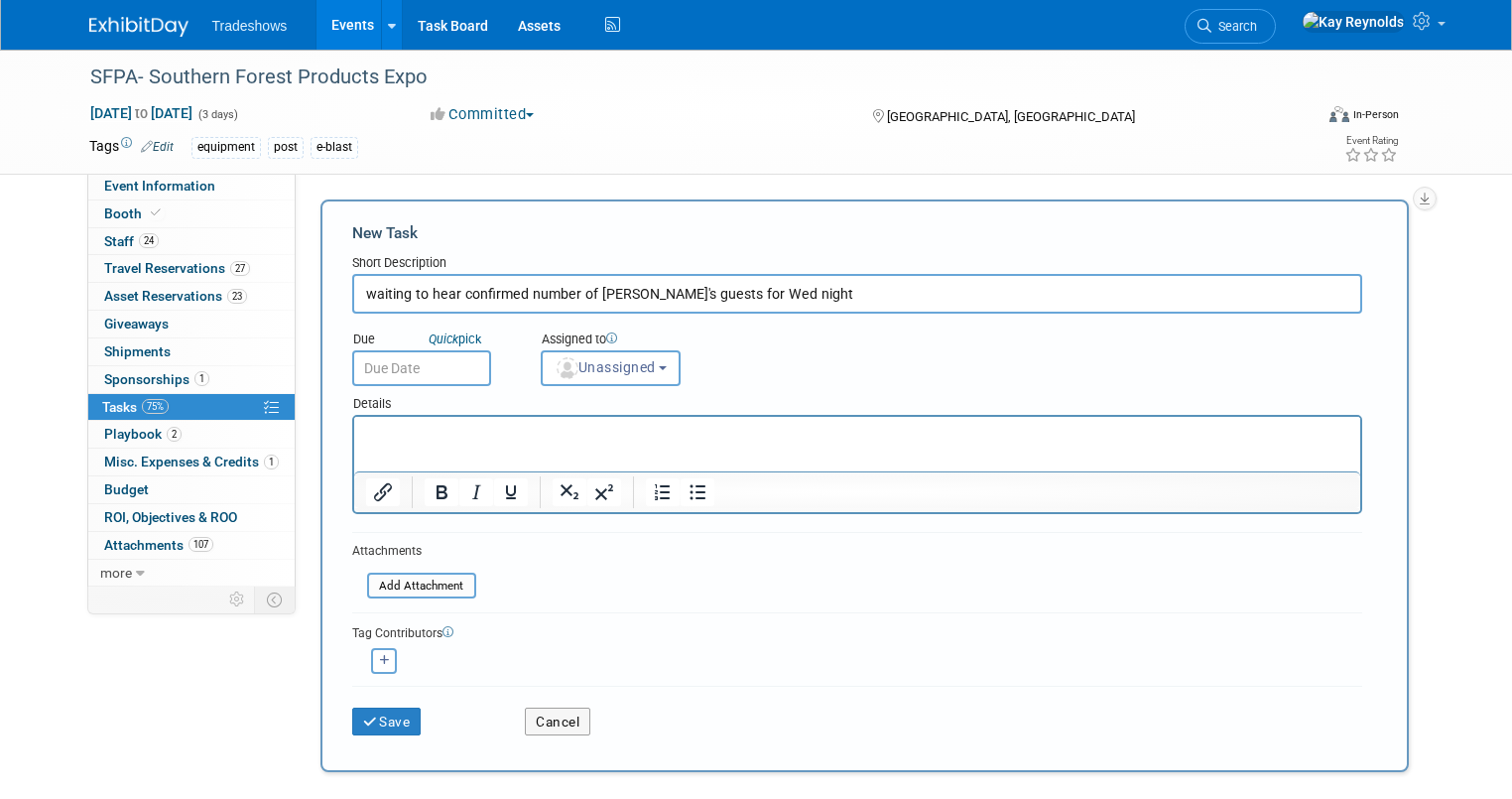 type on "waiting to hear confirmed number of [PERSON_NAME]'s guests for Wed night" 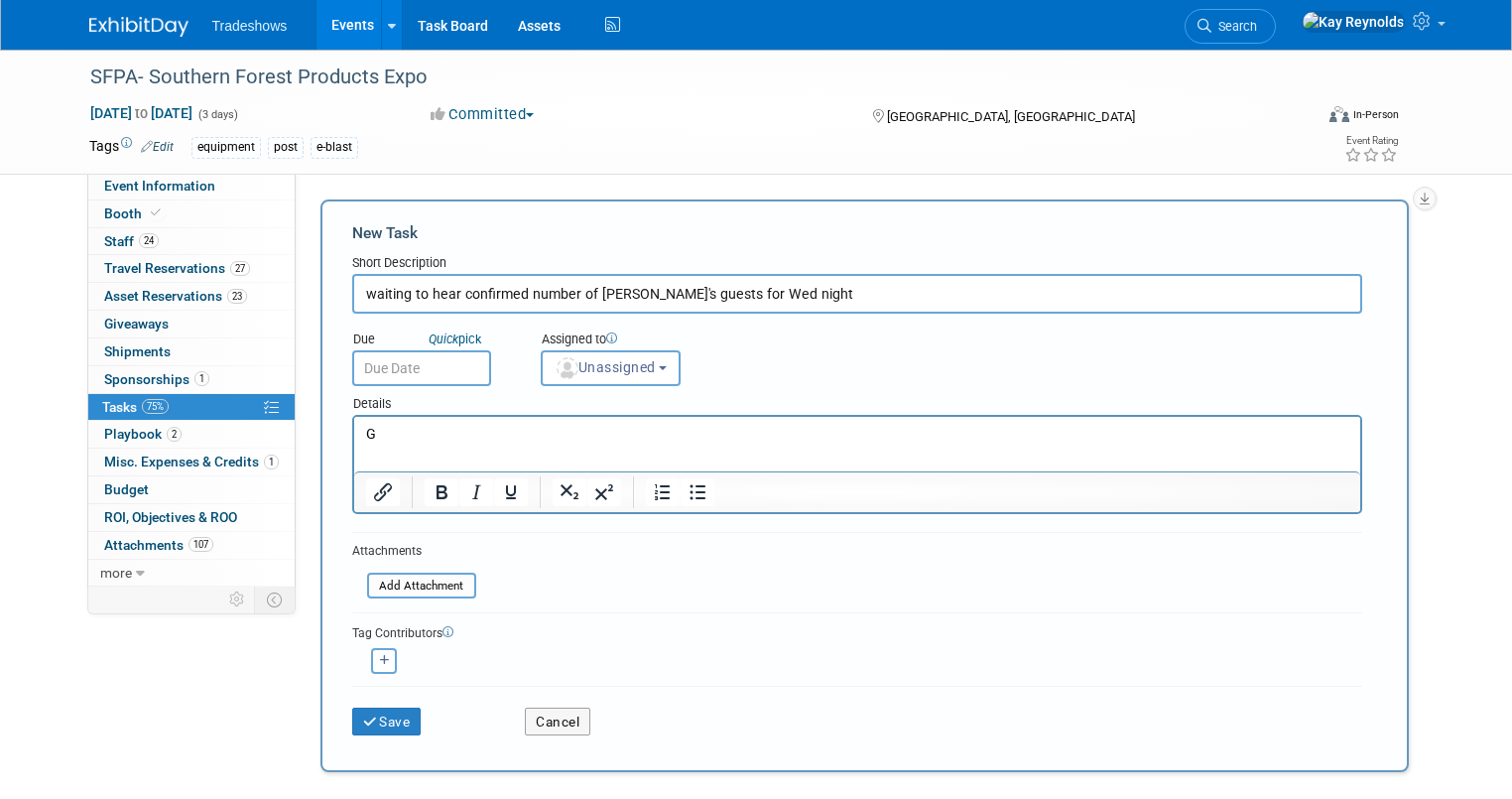 type 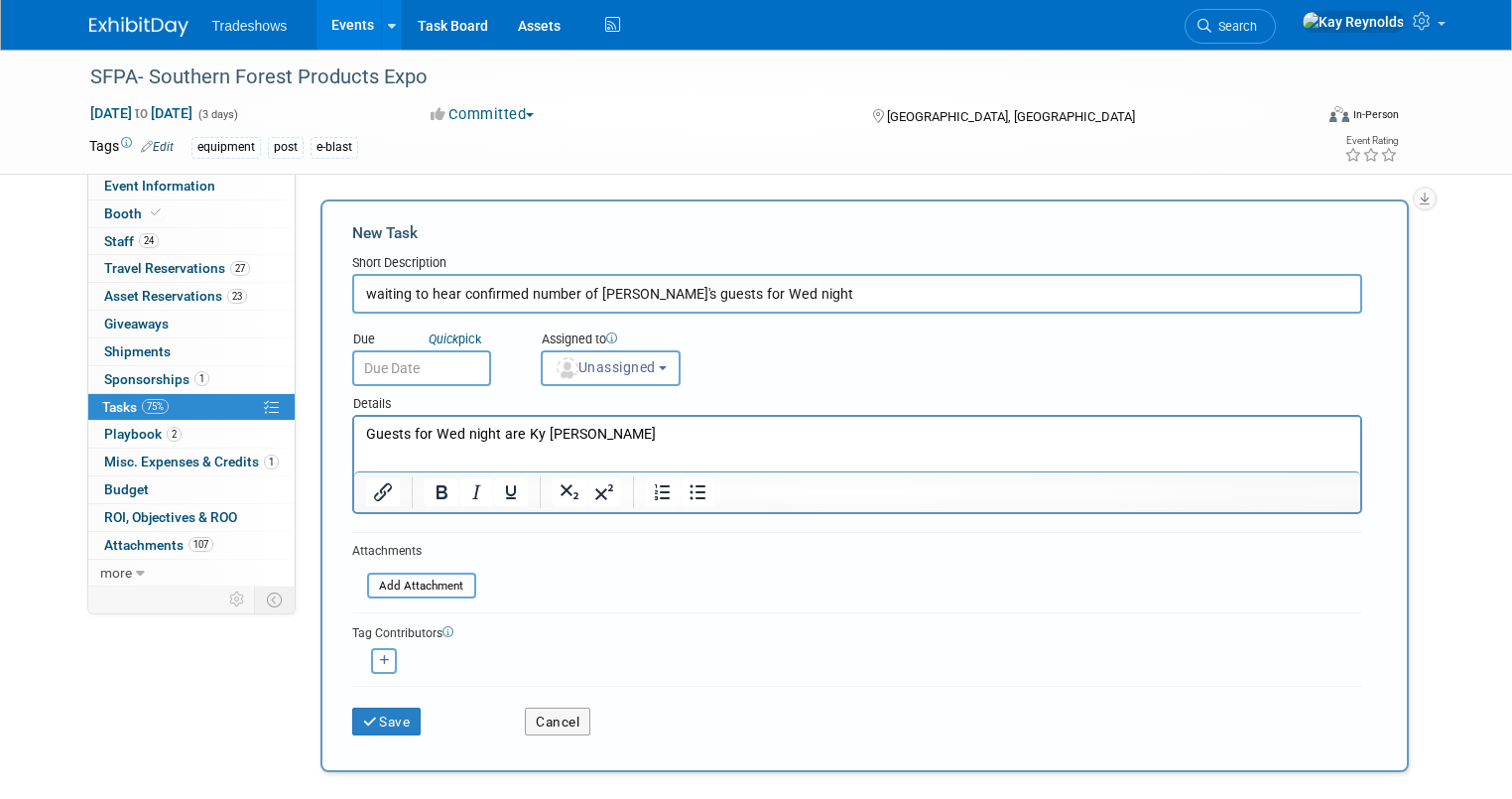 click on "Guests for Wed night are Ky [PERSON_NAME]" at bounding box center (856, 435) 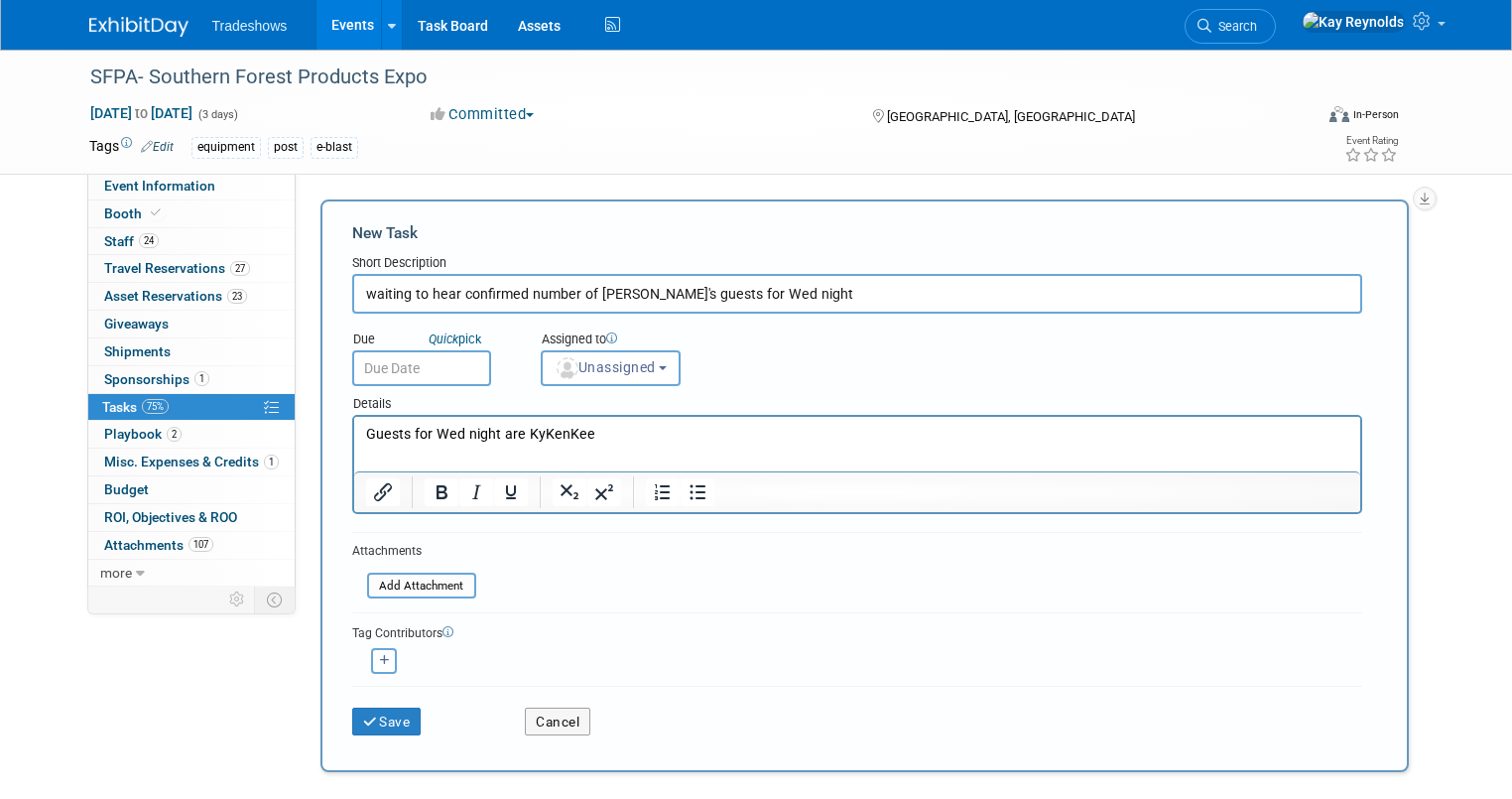 click on "Guests for Wed night are KyKenKee" at bounding box center [856, 435] 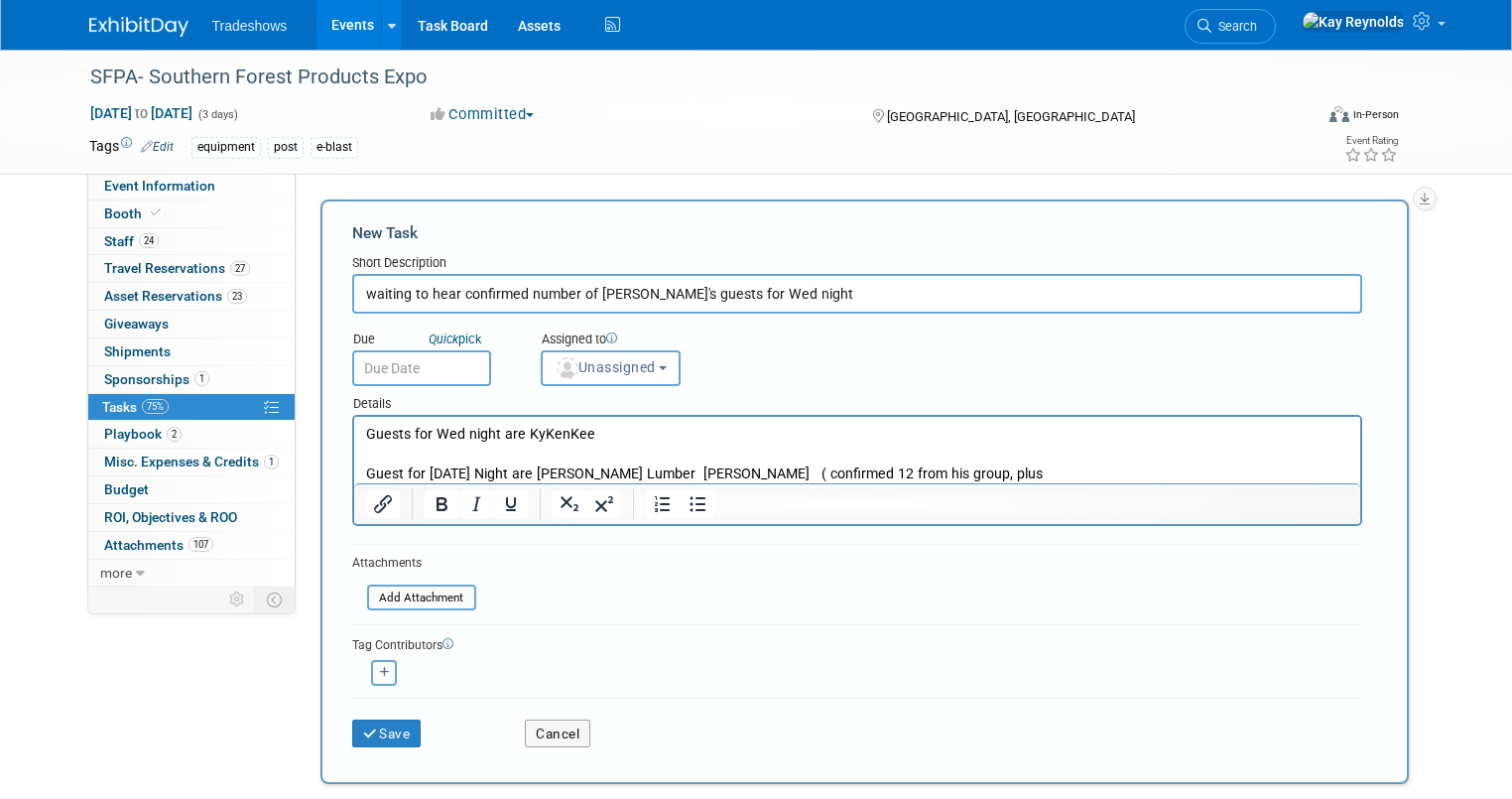 click on "Cancel" at bounding box center [596, 727] 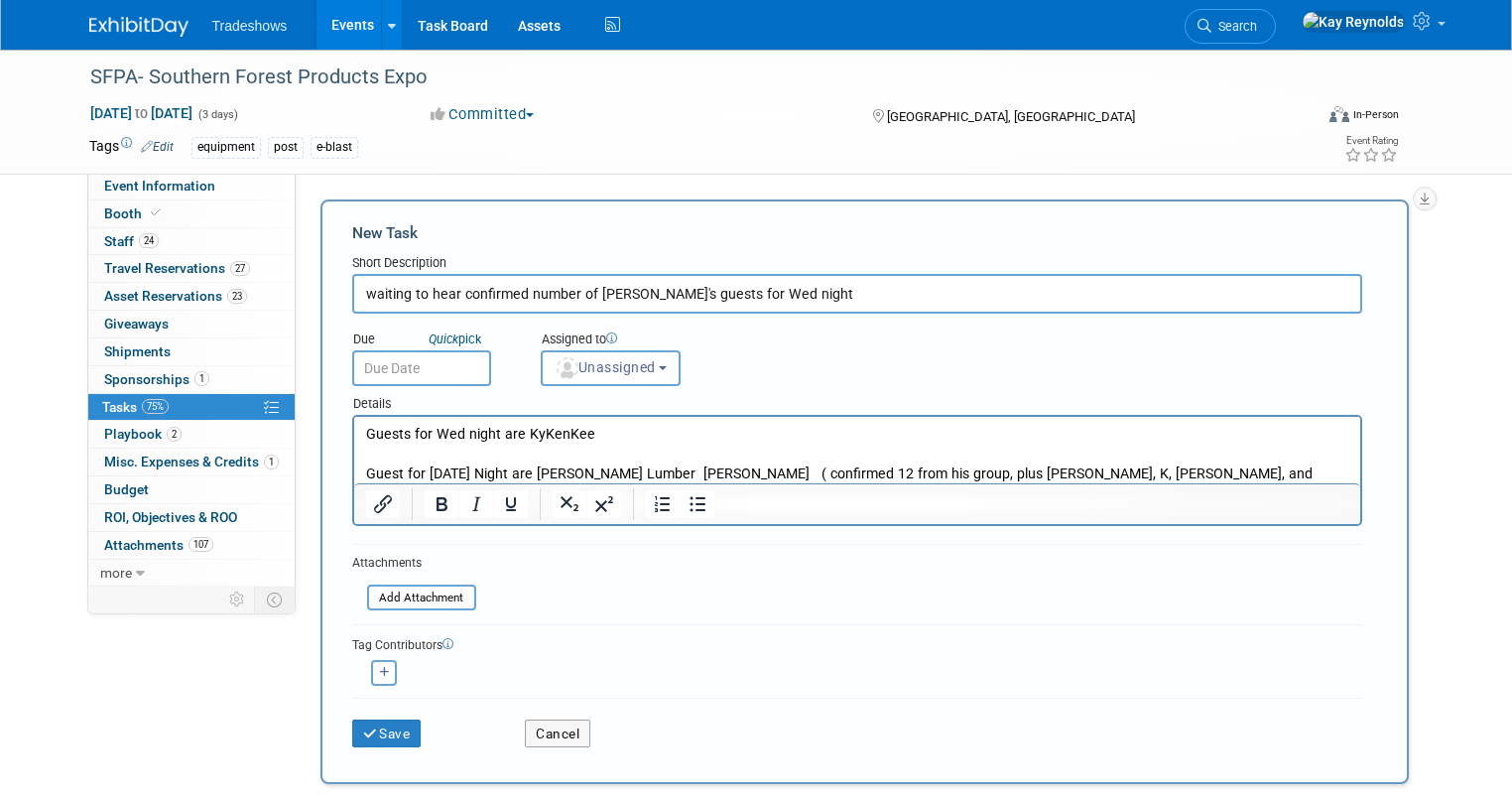 click on "Guests for Wed night are KyKenKee" at bounding box center [856, 435] 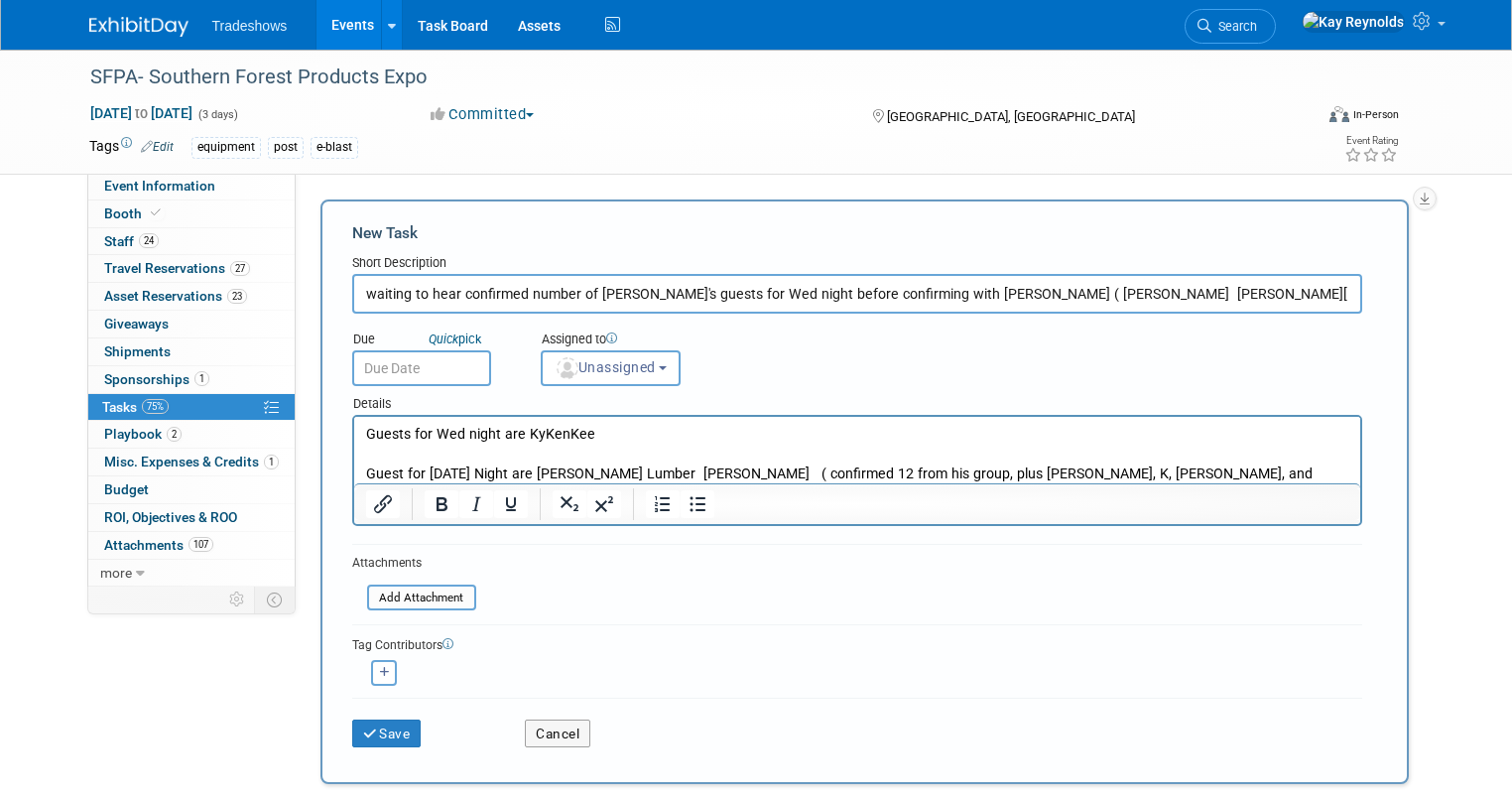 type on "waiting to hear confirmed number of [PERSON_NAME]'s guests for Wed night before confirming with [PERSON_NAME] ( [PERSON_NAME]  [PERSON_NAME][EMAIL_ADDRESS][PERSON_NAME][DOMAIN_NAME])" 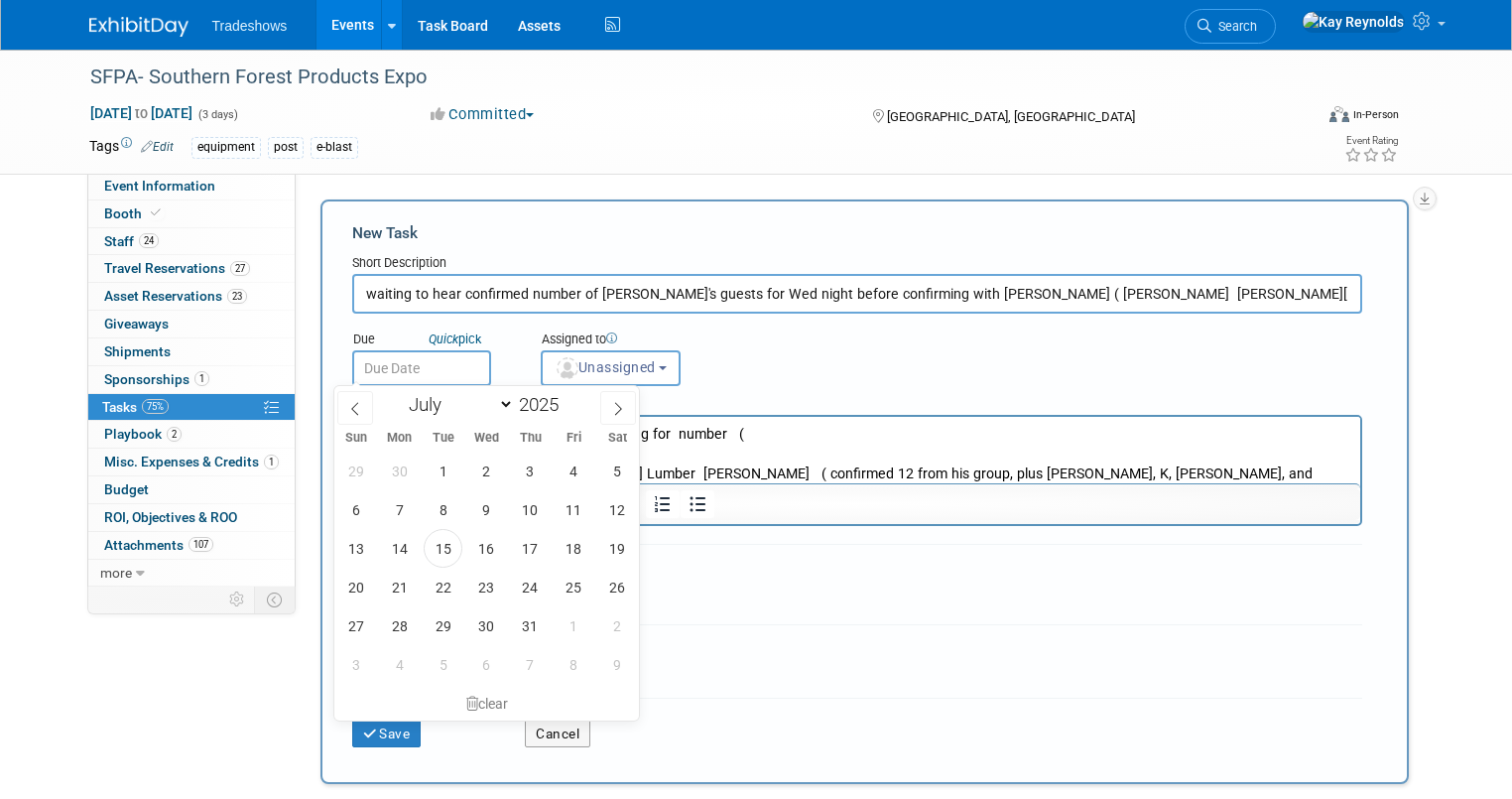 click at bounding box center (422, 368) 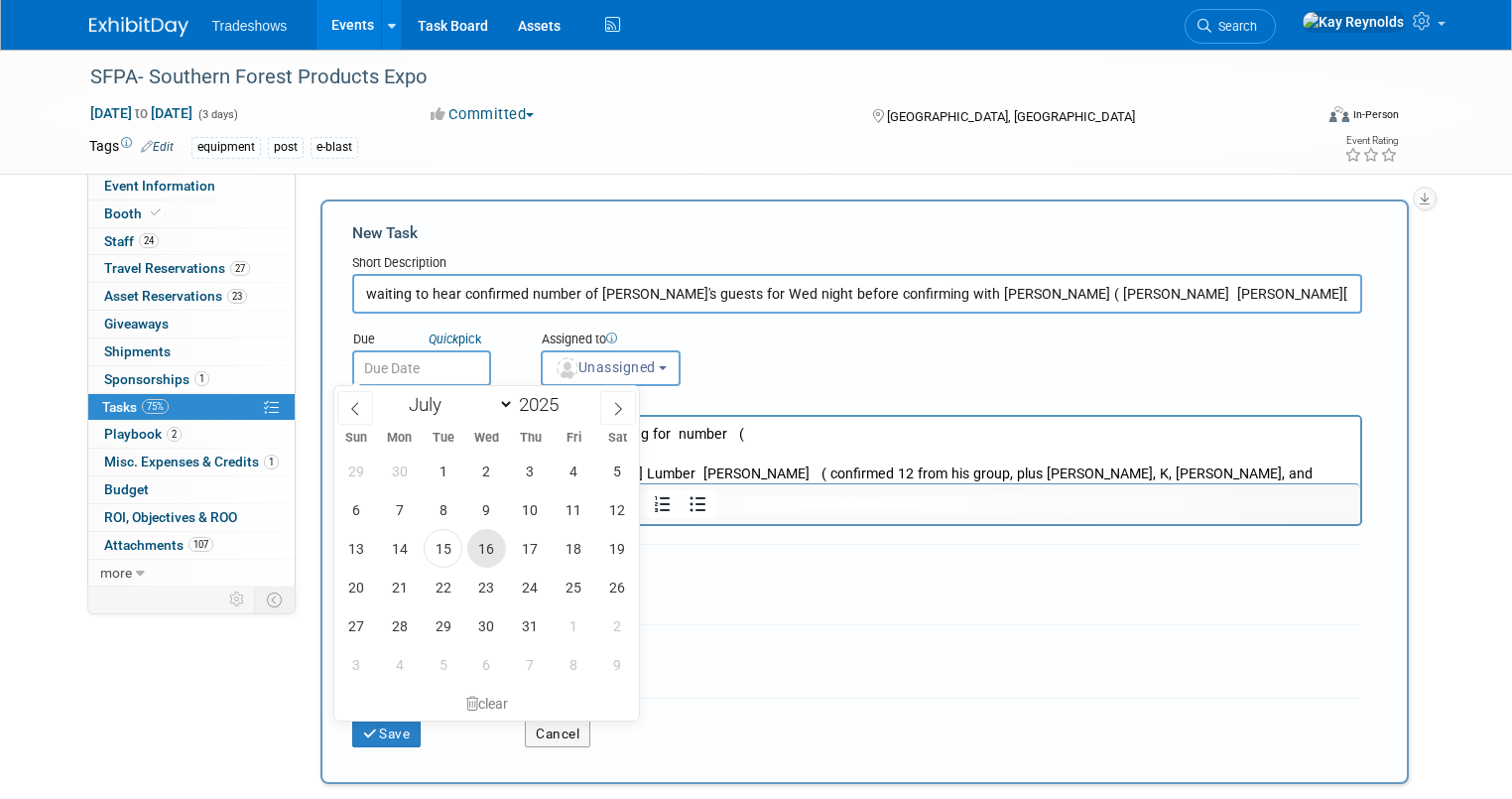 click on "16" at bounding box center (486, 548) 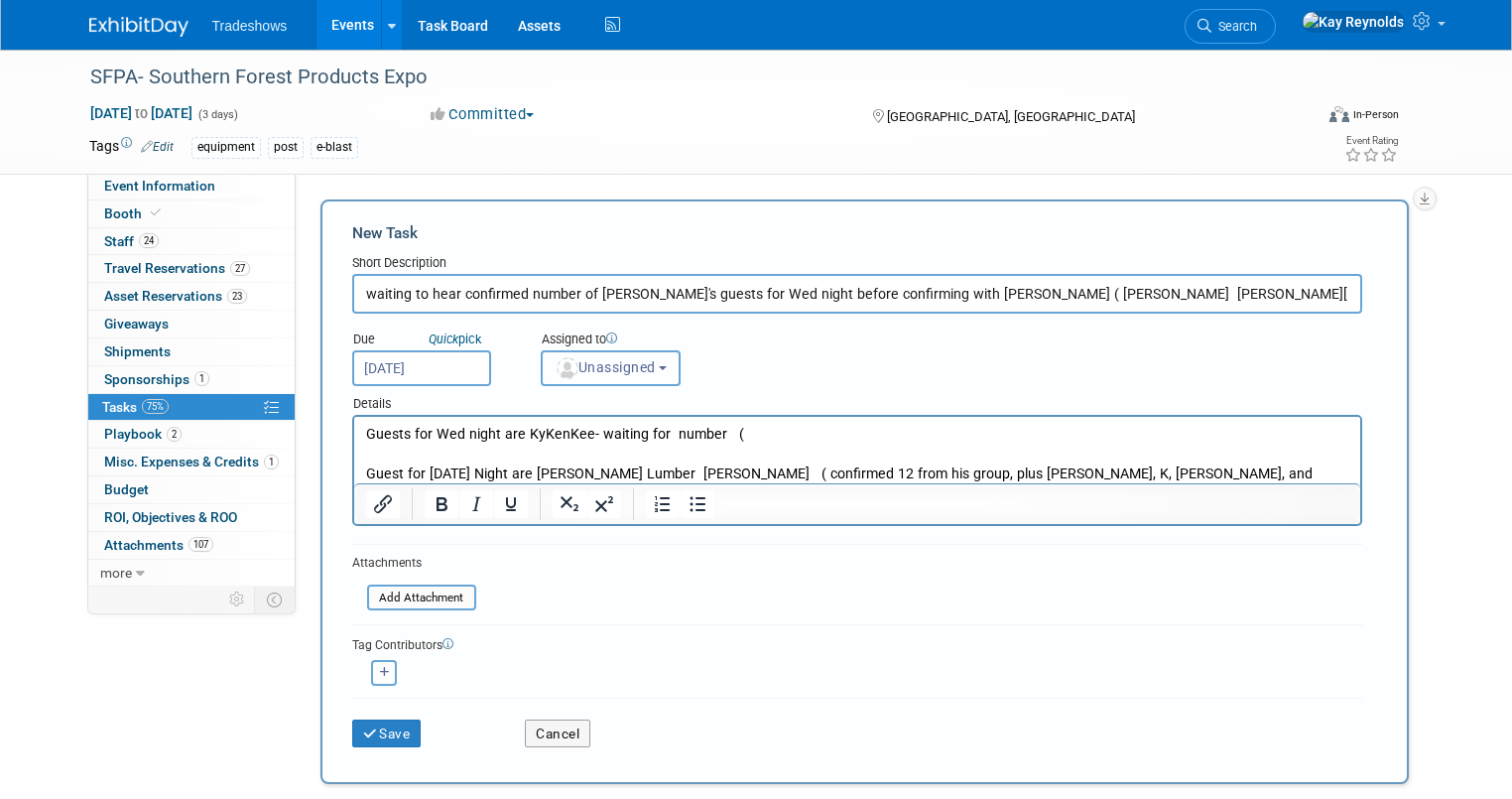 click on "Unassigned" at bounding box center [611, 368] 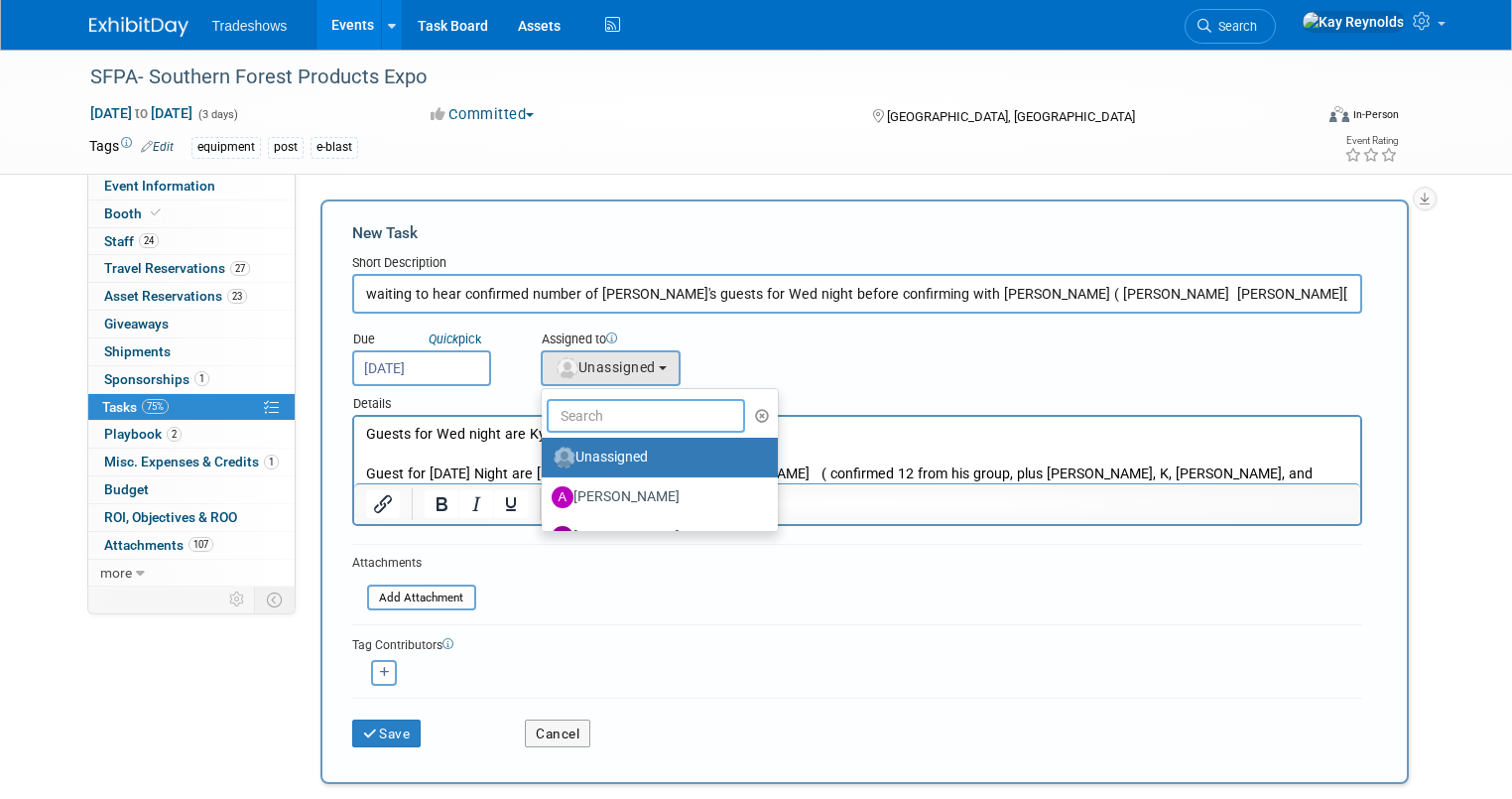 click at bounding box center [646, 416] 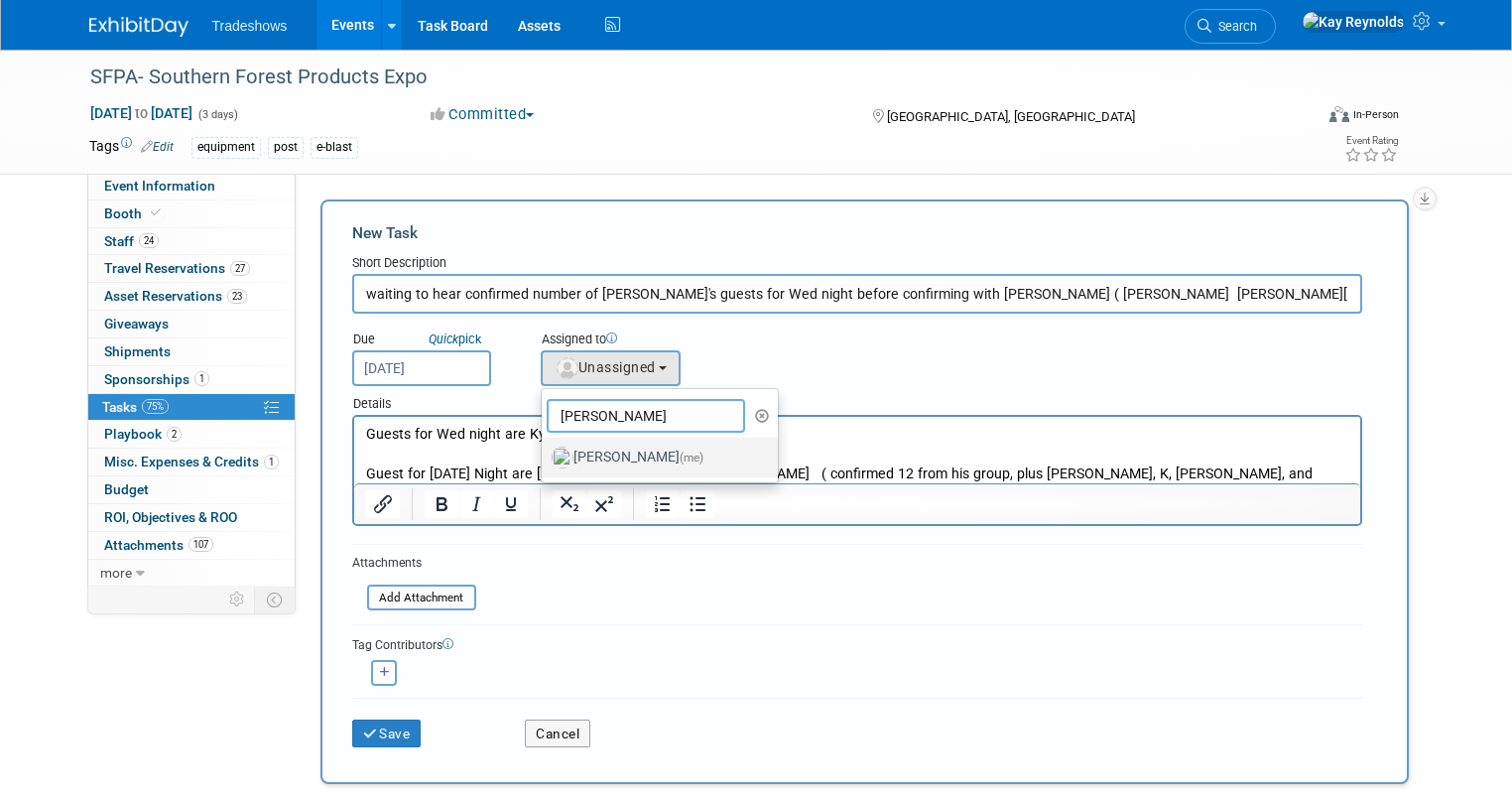 type on "[PERSON_NAME]" 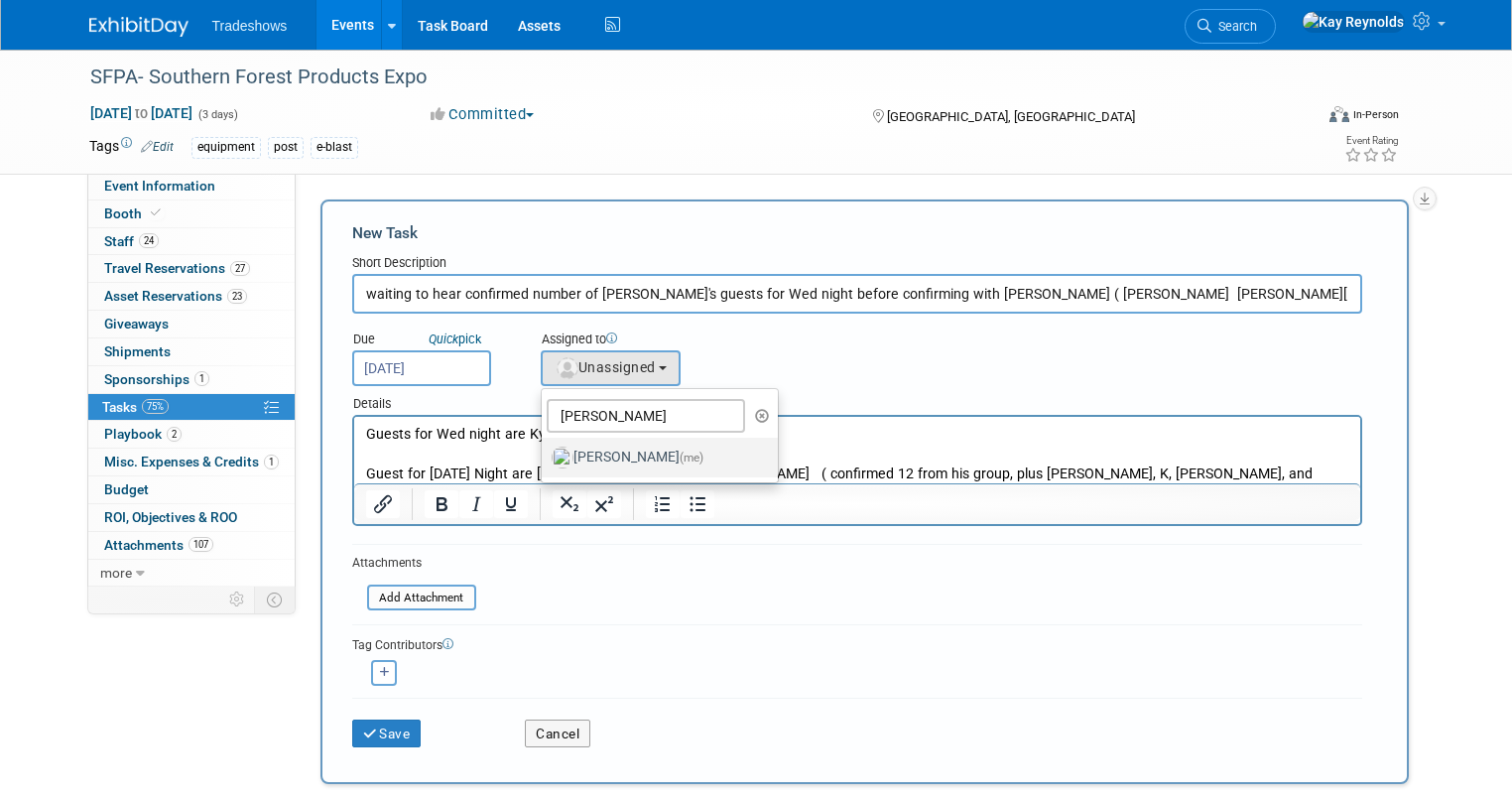 click on "[PERSON_NAME]
(me)" at bounding box center [655, 458] 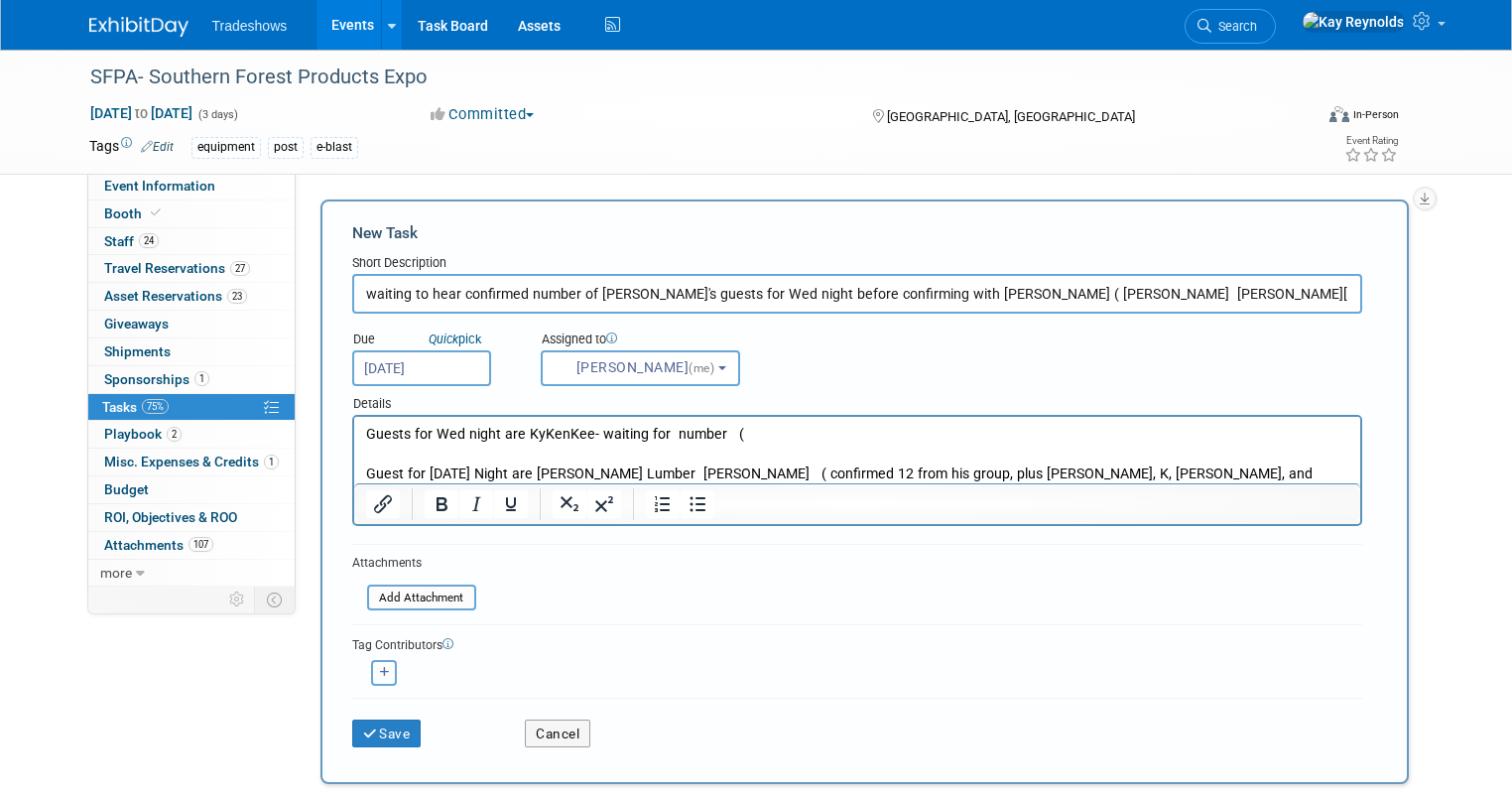 click at bounding box center [384, 673] 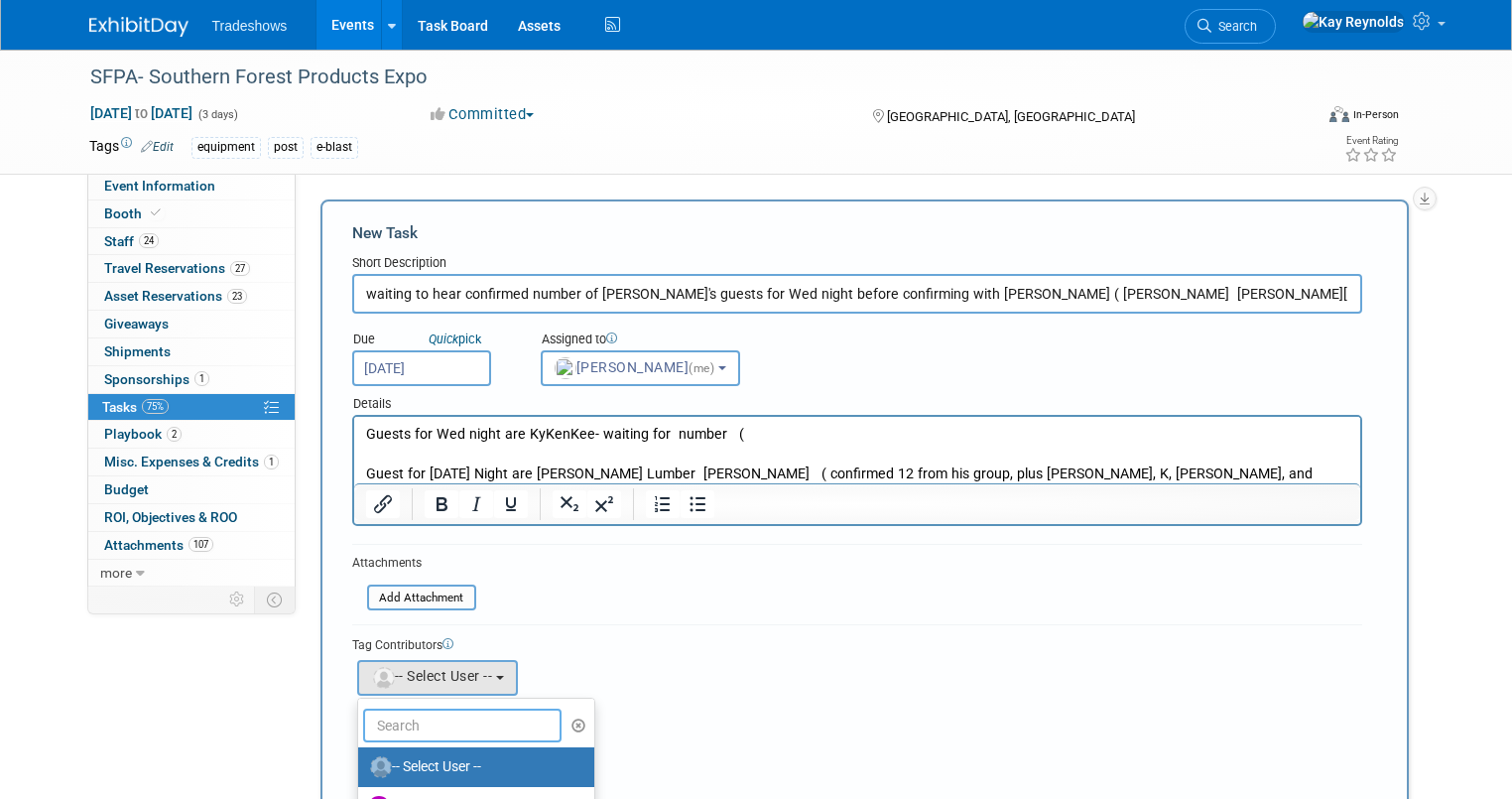 click at bounding box center (462, 726) 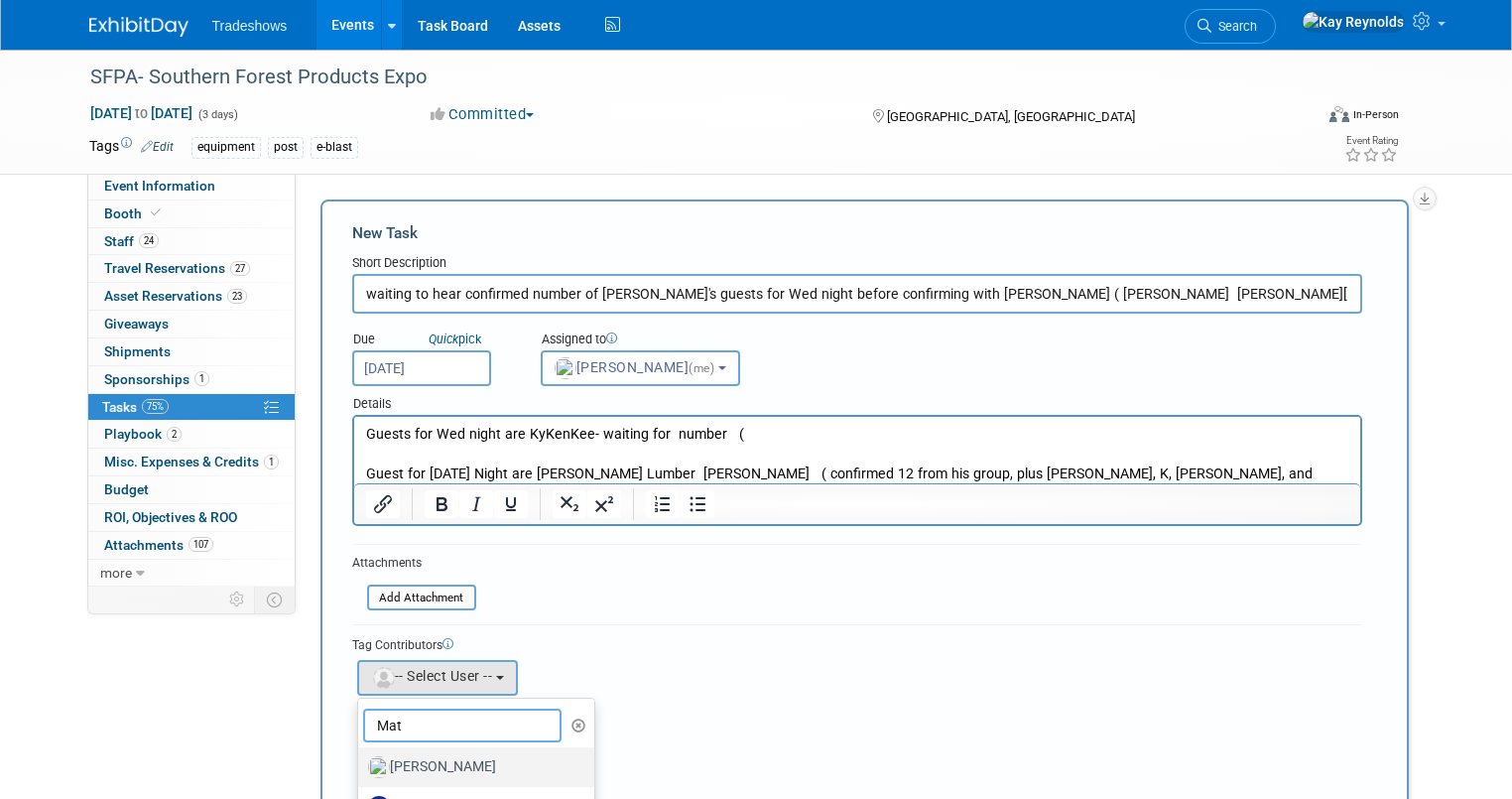 type on "Mat" 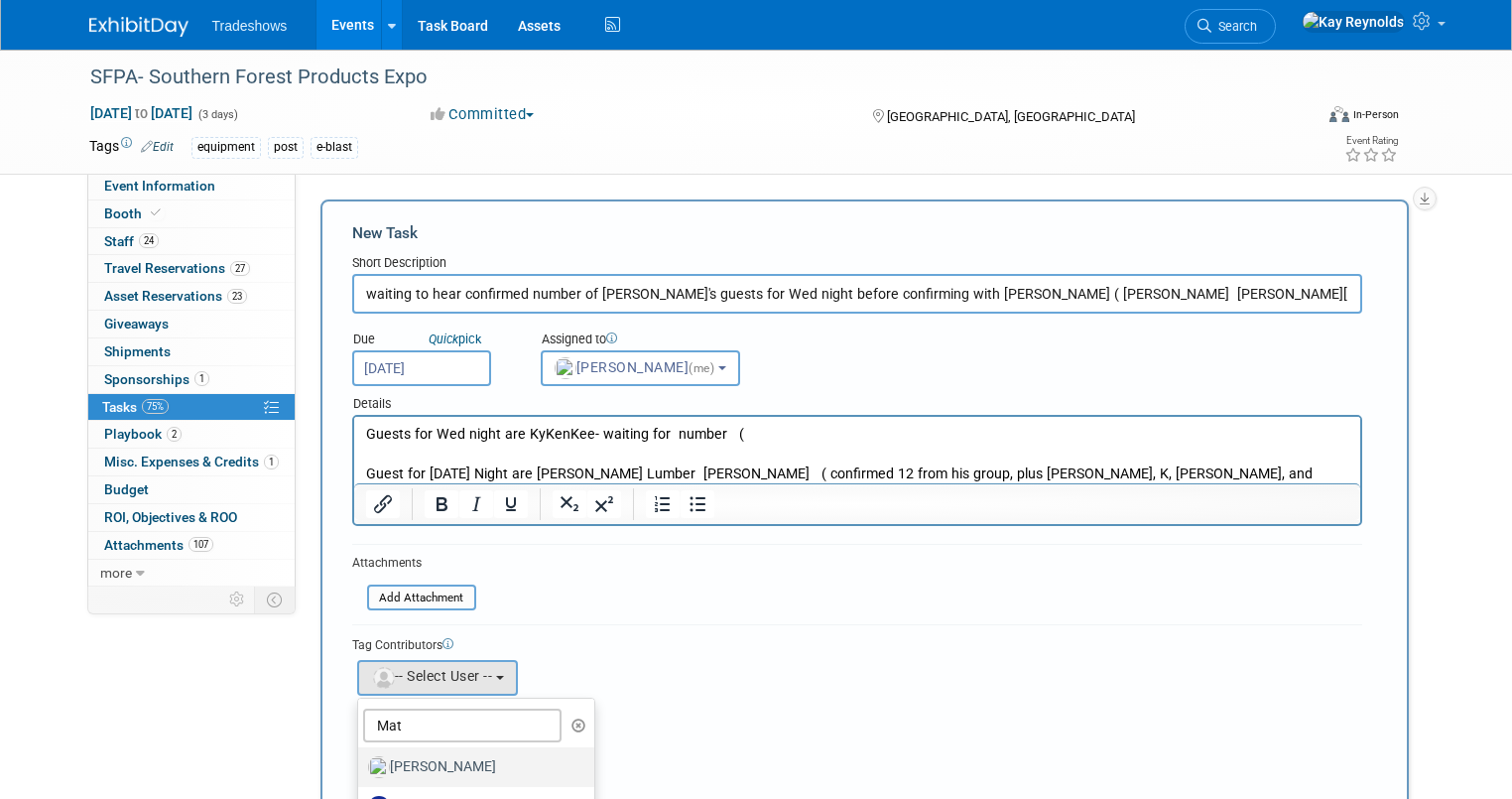 click on "[PERSON_NAME]" at bounding box center [471, 767] 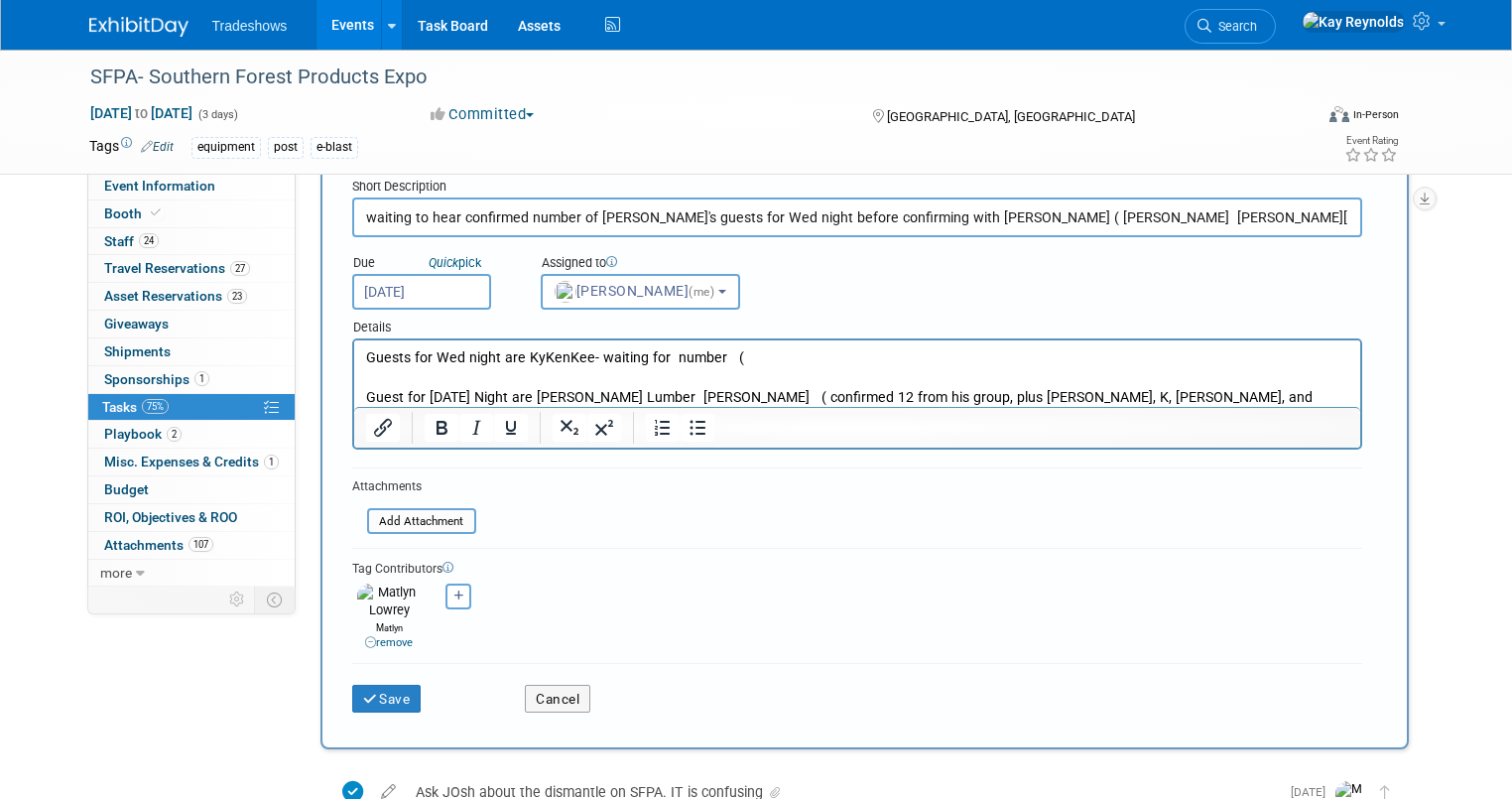scroll, scrollTop: 238, scrollLeft: 0, axis: vertical 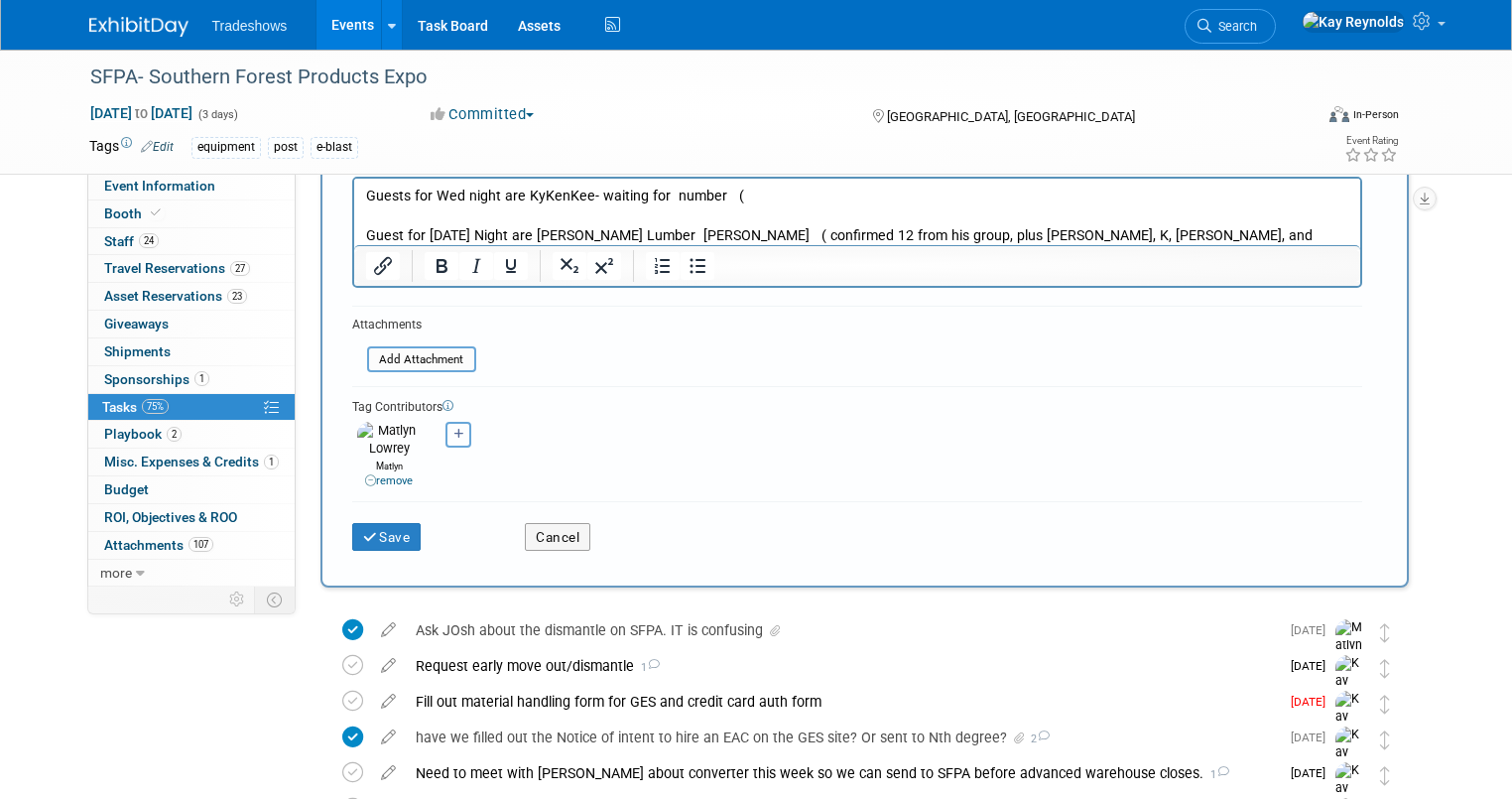 click at bounding box center [459, 434] 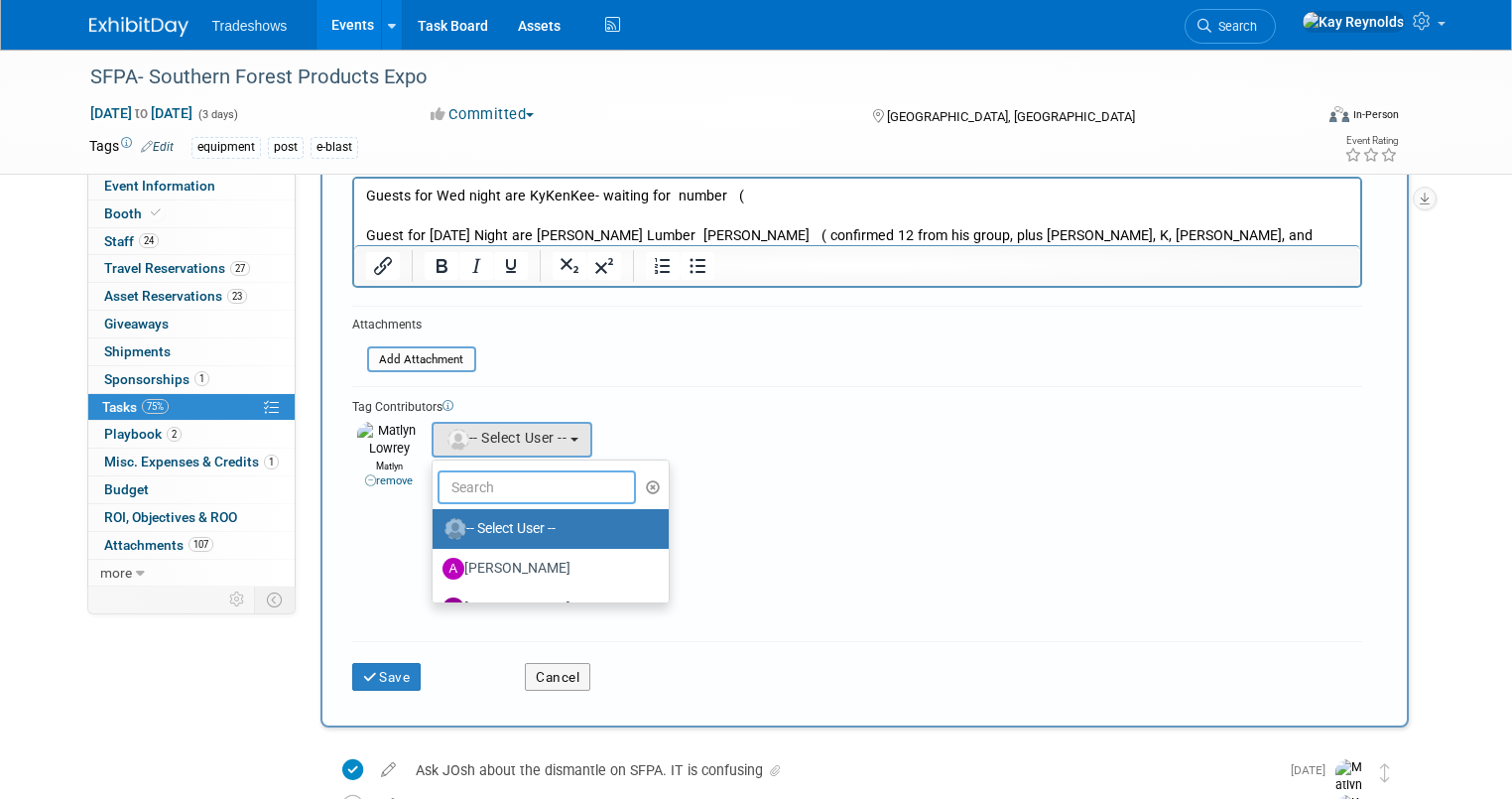 click at bounding box center [537, 487] 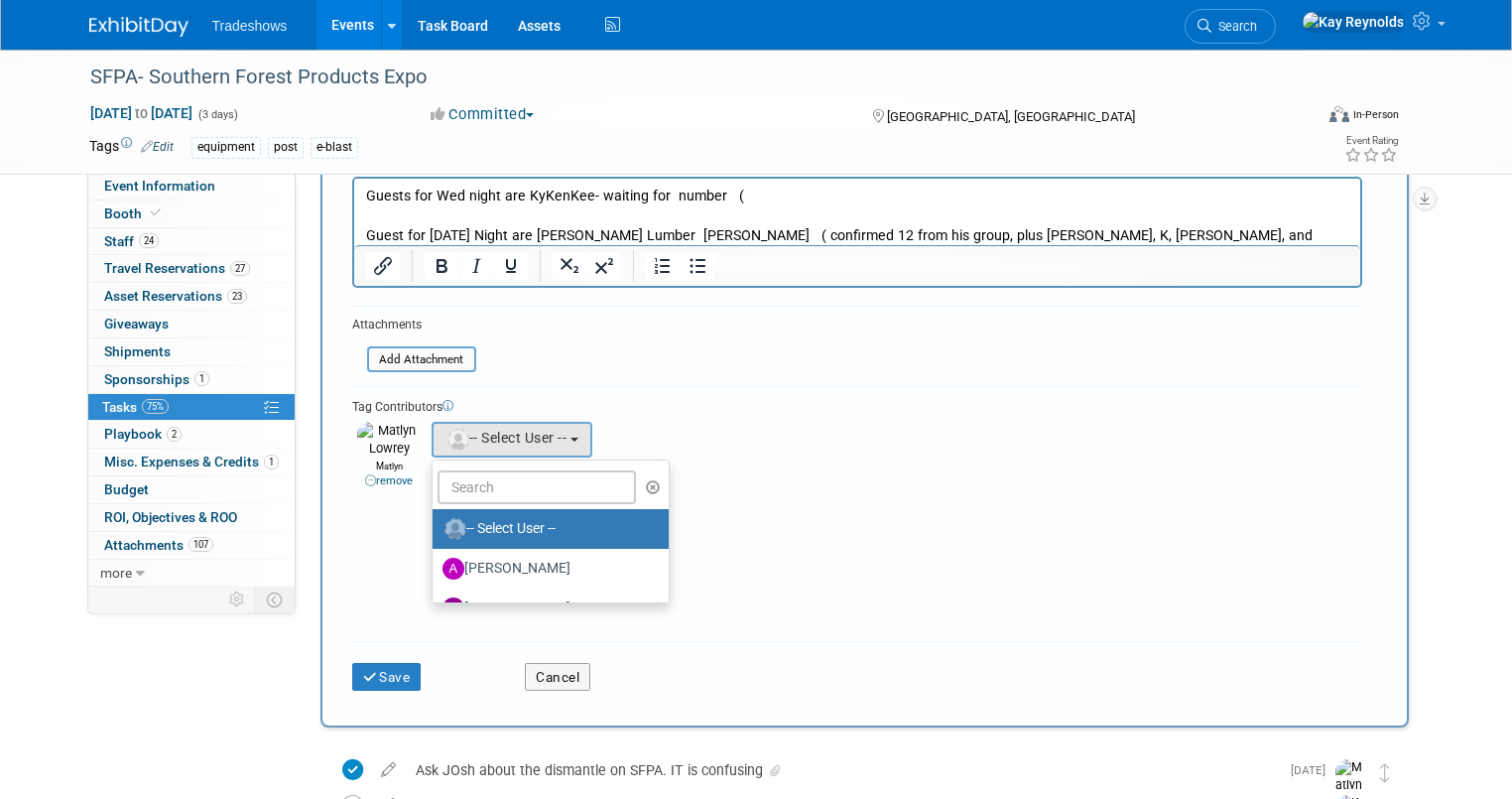 click on "Tag Contributors
[PERSON_NAME]
remove" at bounding box center [857, 507] 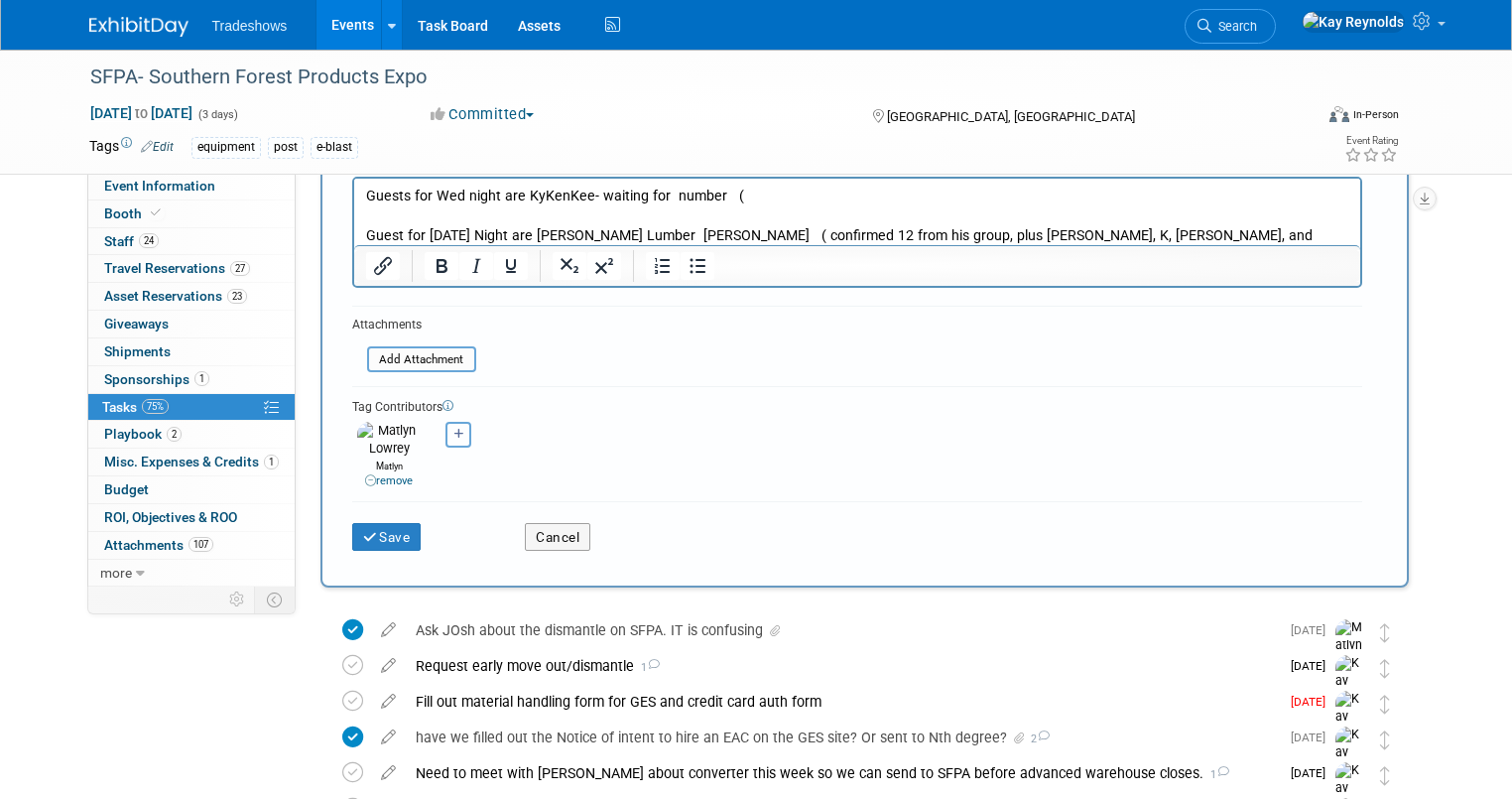 click at bounding box center [458, 435] 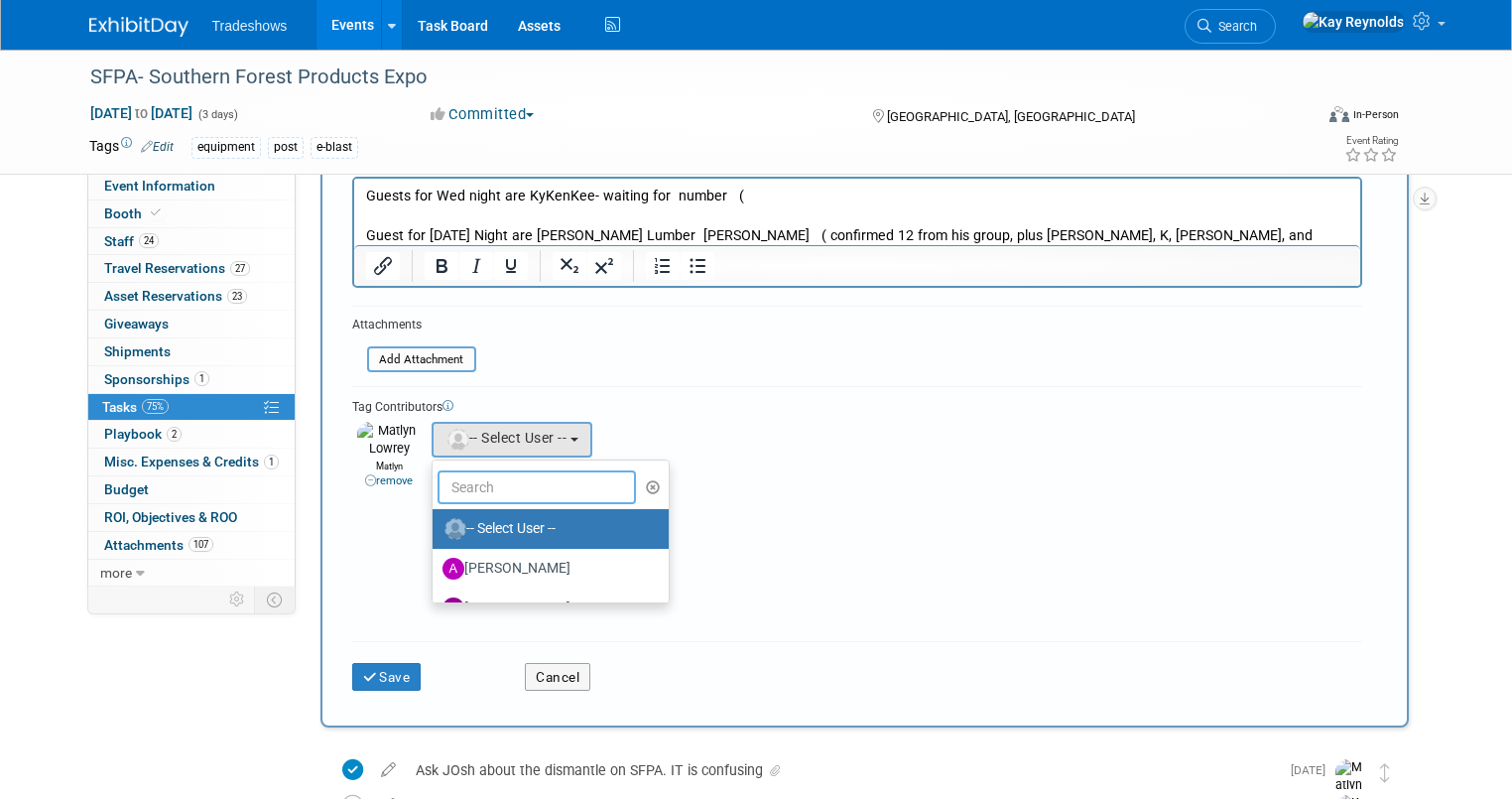 click at bounding box center (537, 487) 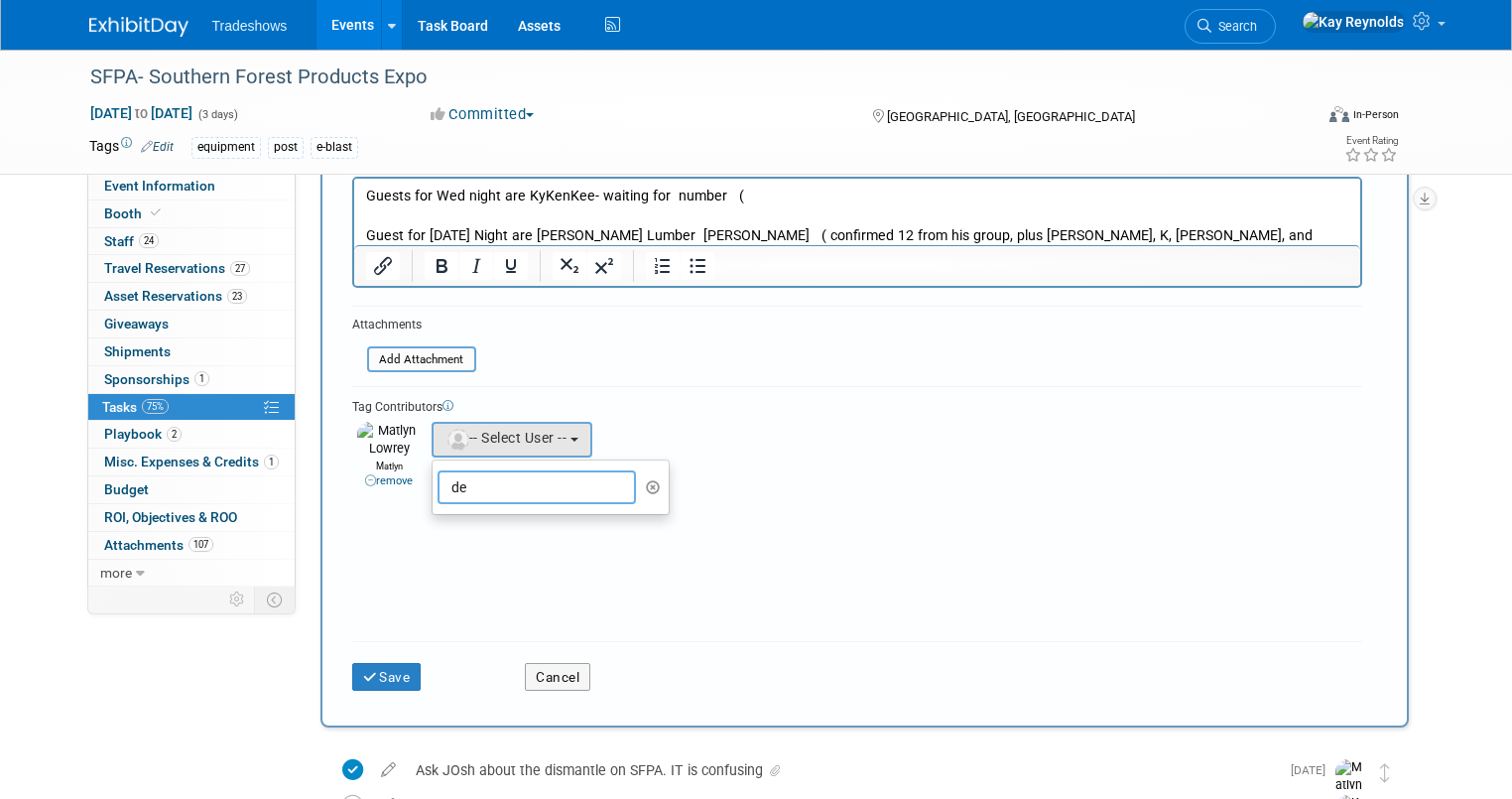 type on "d" 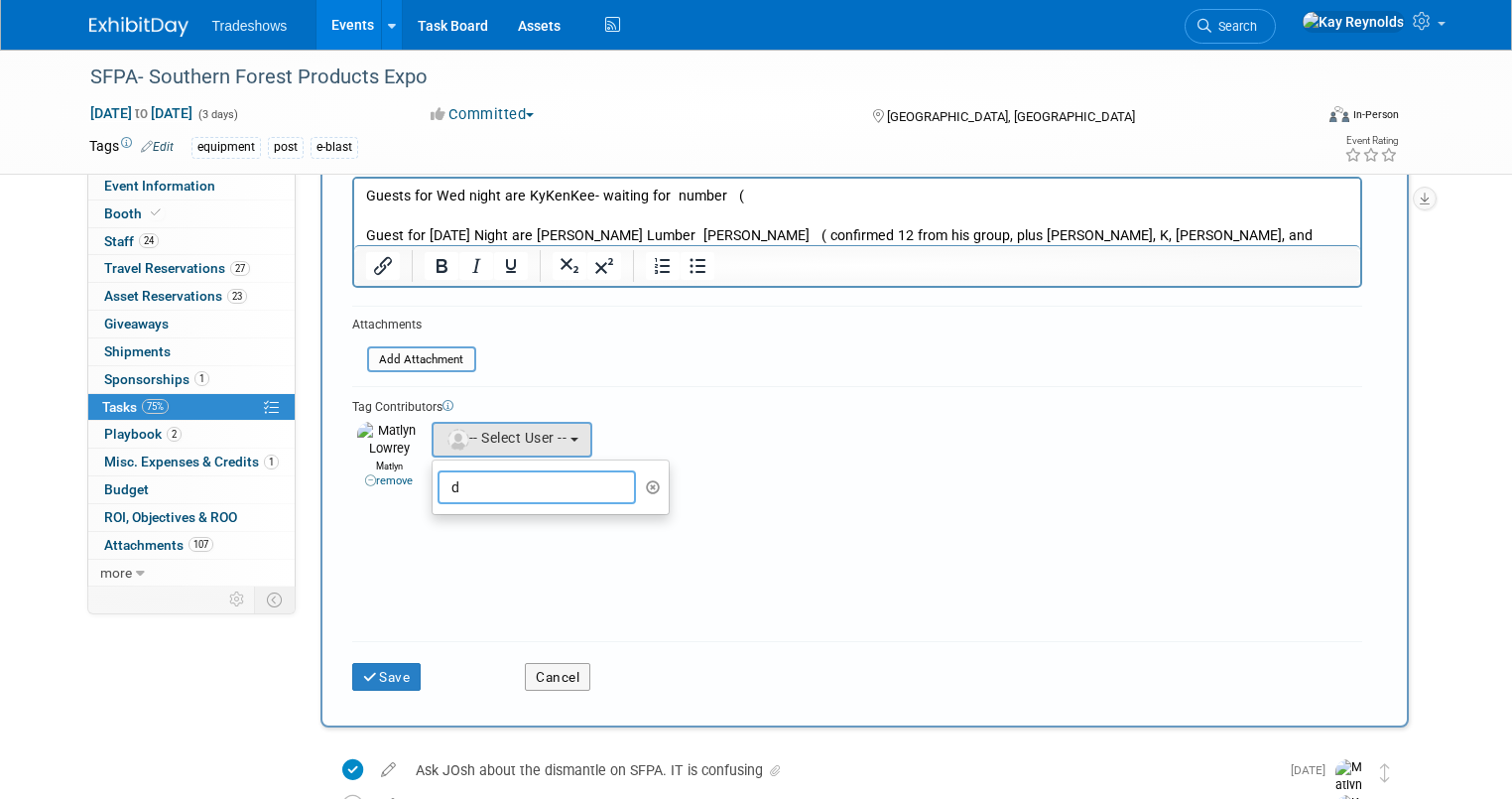 type 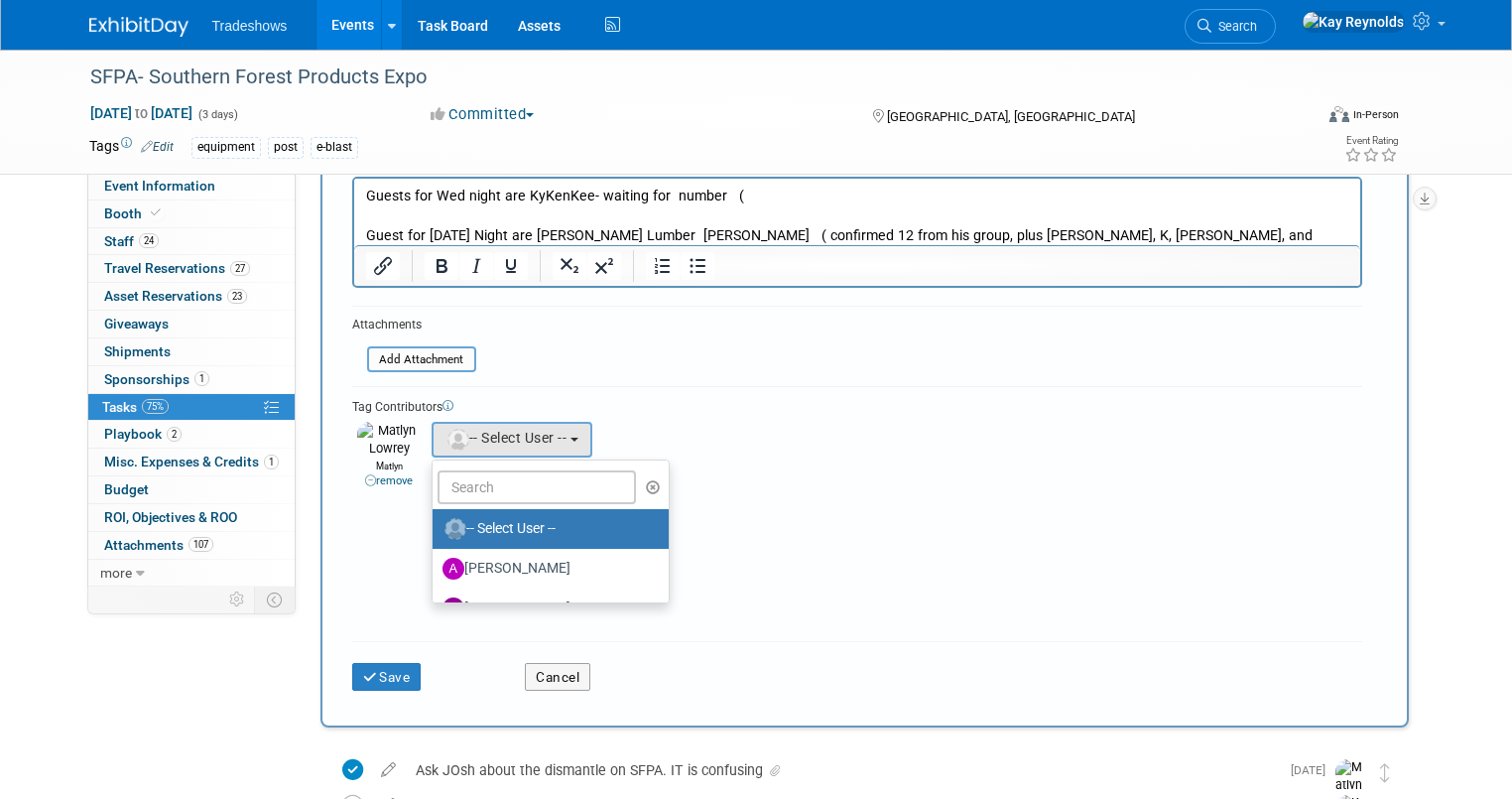 click on "New
Task
Short Description
waiting to hear confirmed number of [PERSON_NAME]'s guests for Wed night before confirming with [PERSON_NAME] ( [PERSON_NAME]  [PERSON_NAME][EMAIL_ADDRESS][PERSON_NAME][DOMAIN_NAME])
Due  Quick  pick" at bounding box center [864, 344] 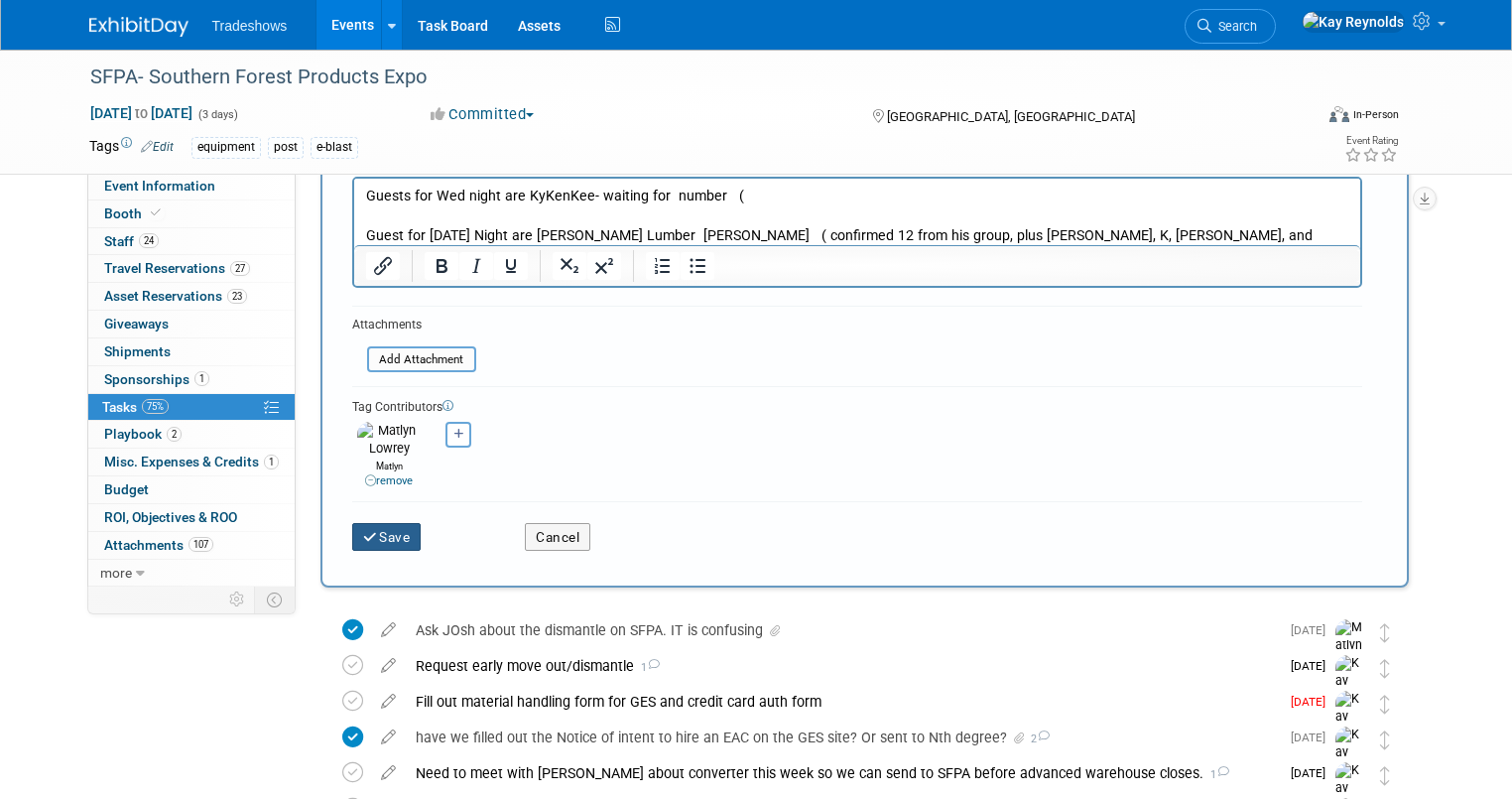 click on "Save" at bounding box center (387, 537) 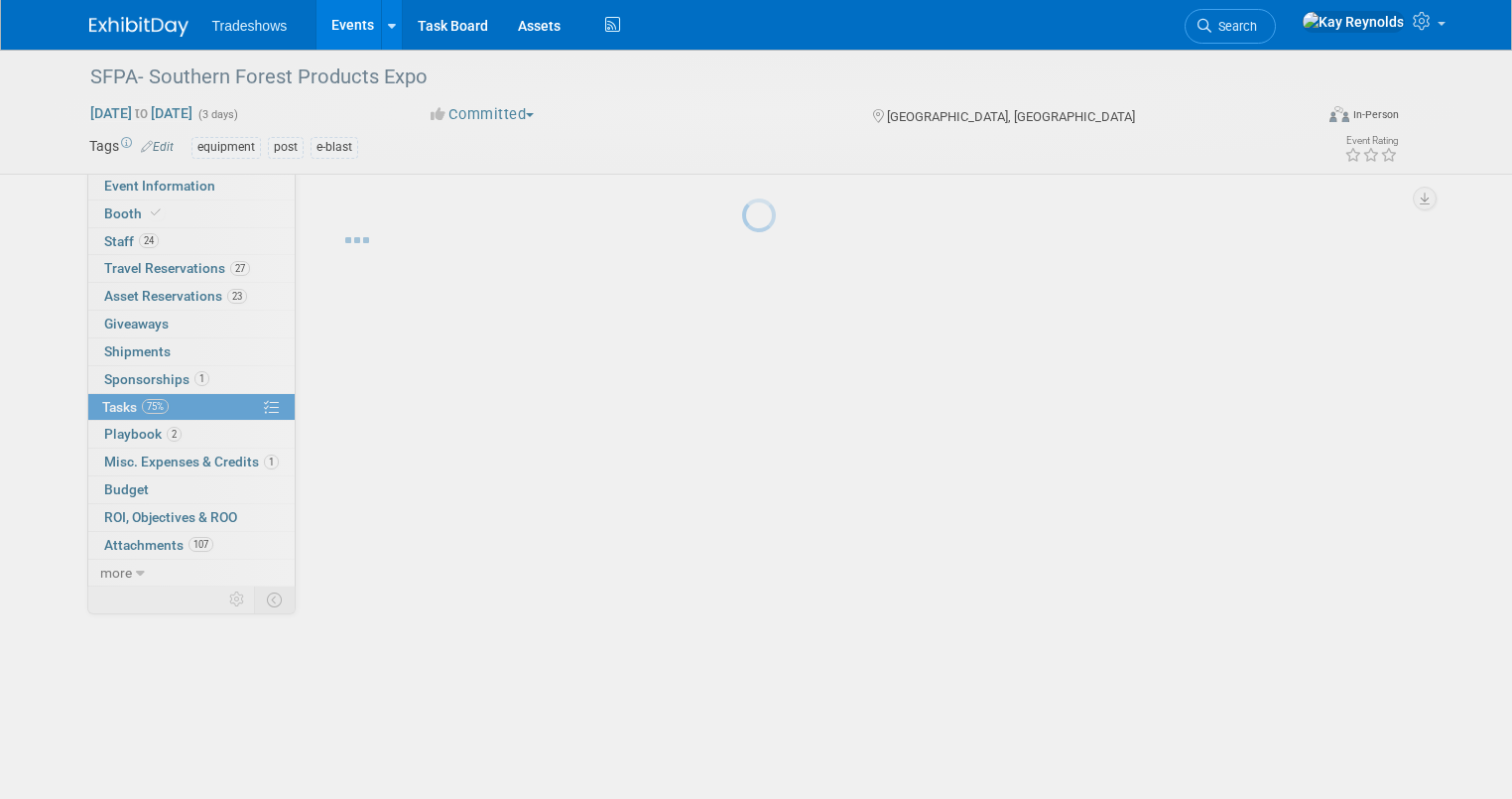 scroll, scrollTop: 0, scrollLeft: 0, axis: both 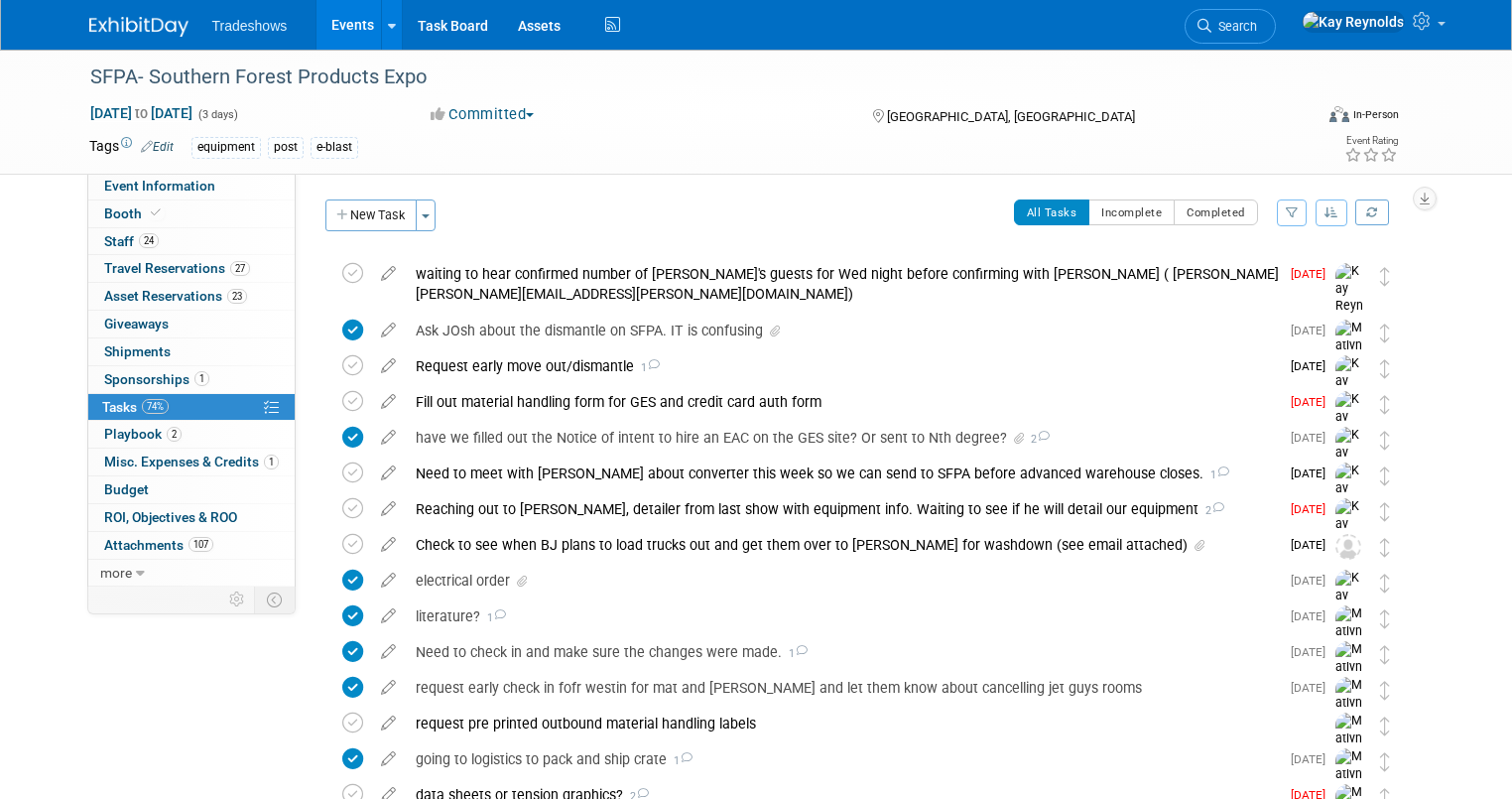 click on "[GEOGRAPHIC_DATA], [GEOGRAPHIC_DATA]" at bounding box center [1023, 115] 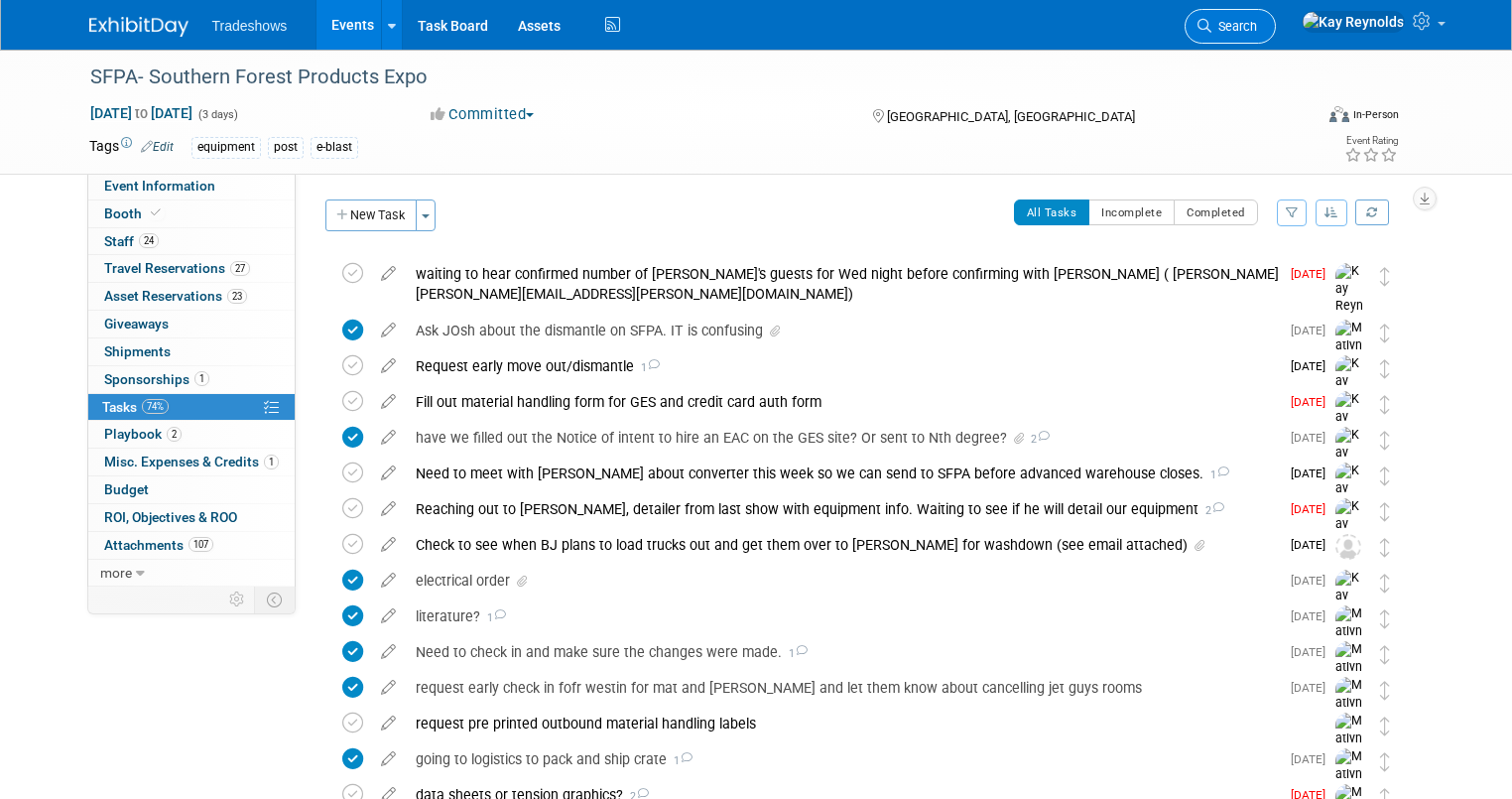 click on "Search" at bounding box center [1234, 26] 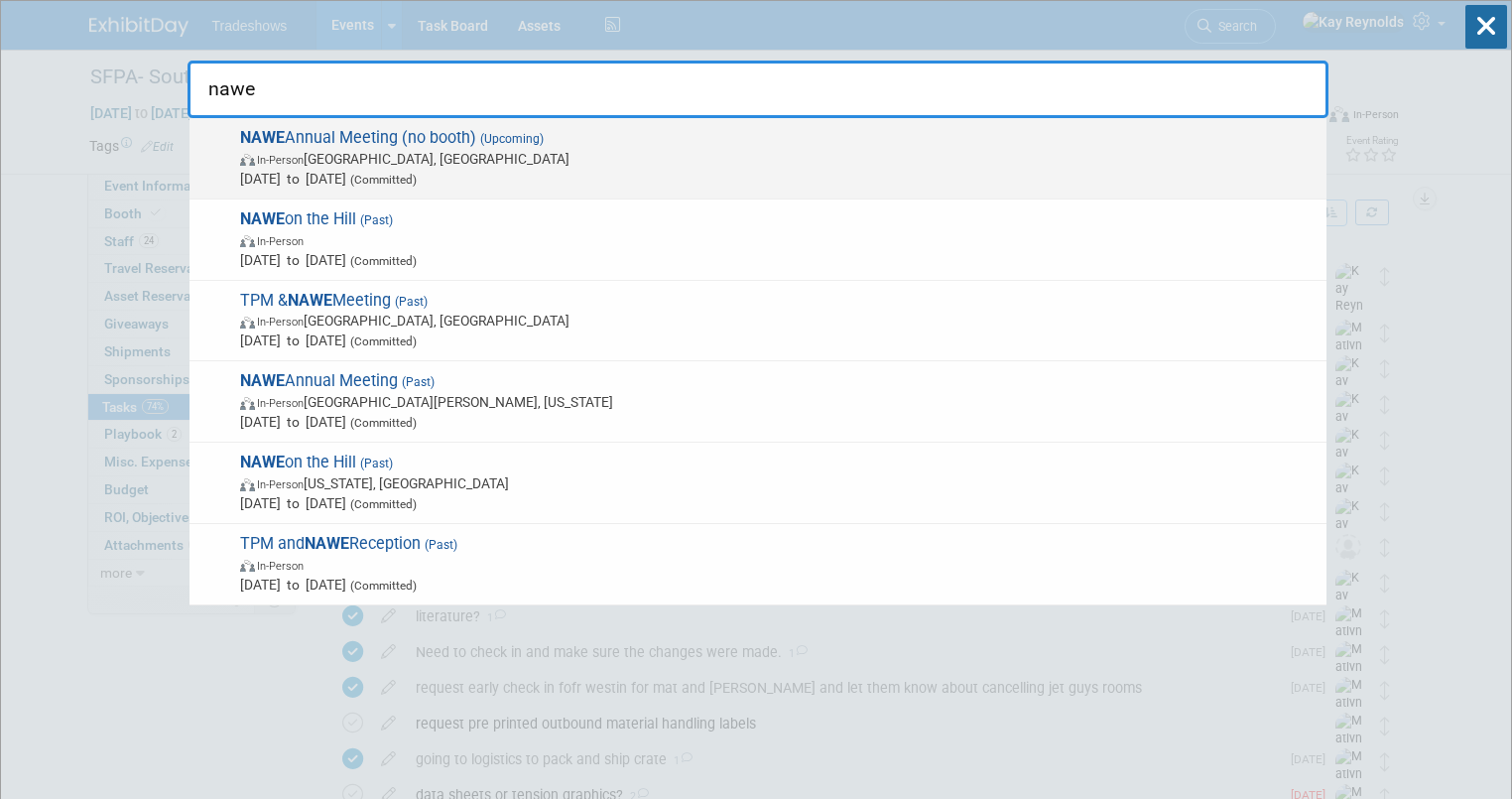 type on "nawe" 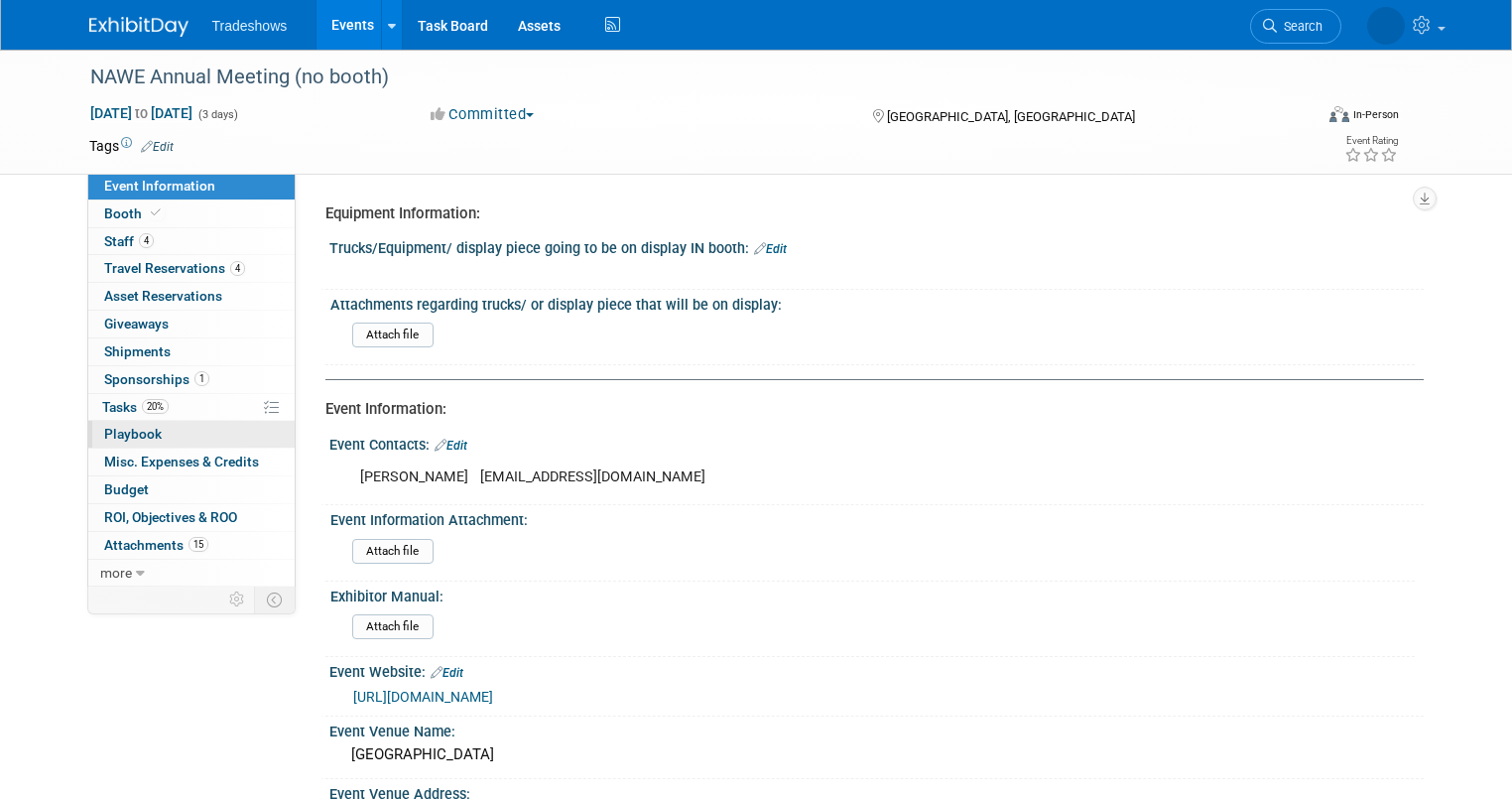 scroll, scrollTop: 0, scrollLeft: 0, axis: both 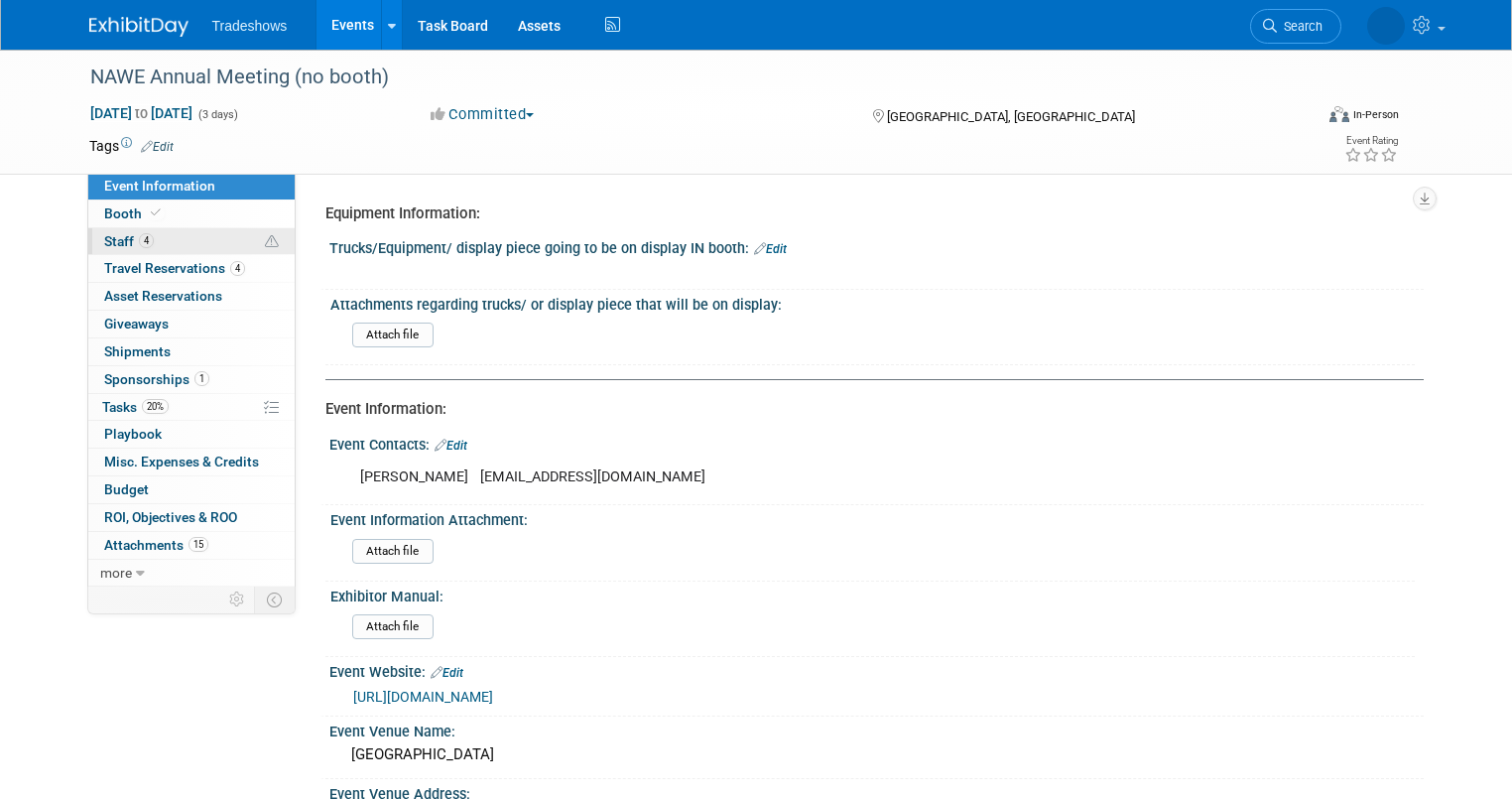 click on "4
Staff 4" at bounding box center [191, 241] 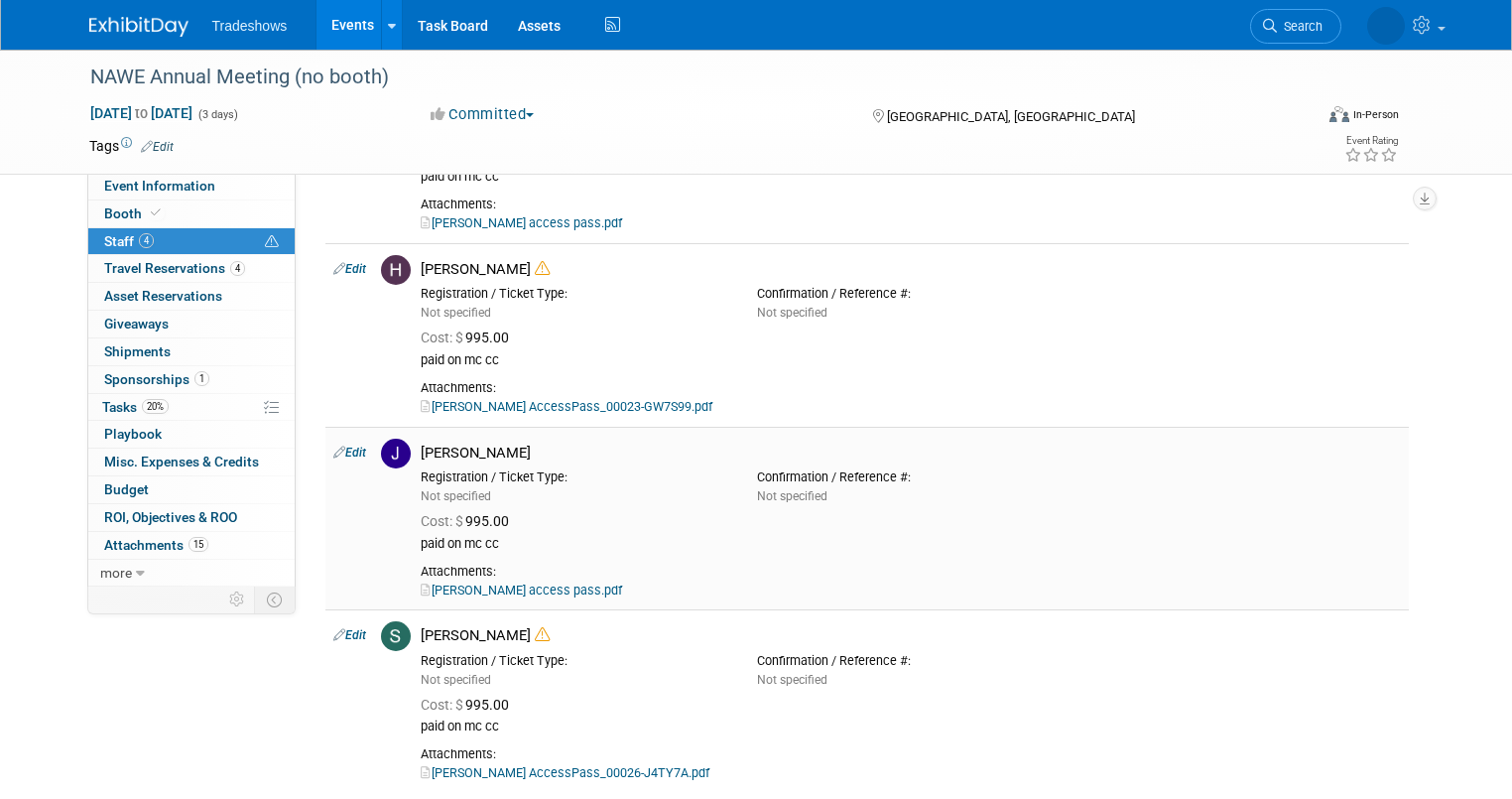 scroll, scrollTop: 238, scrollLeft: 0, axis: vertical 